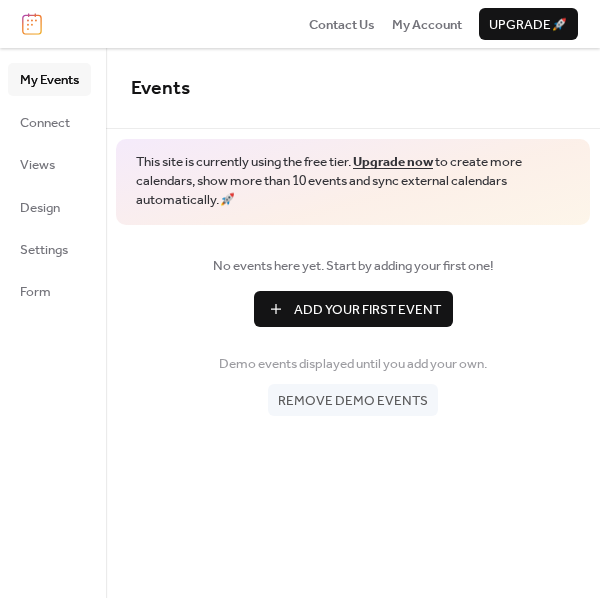 scroll, scrollTop: 0, scrollLeft: 0, axis: both 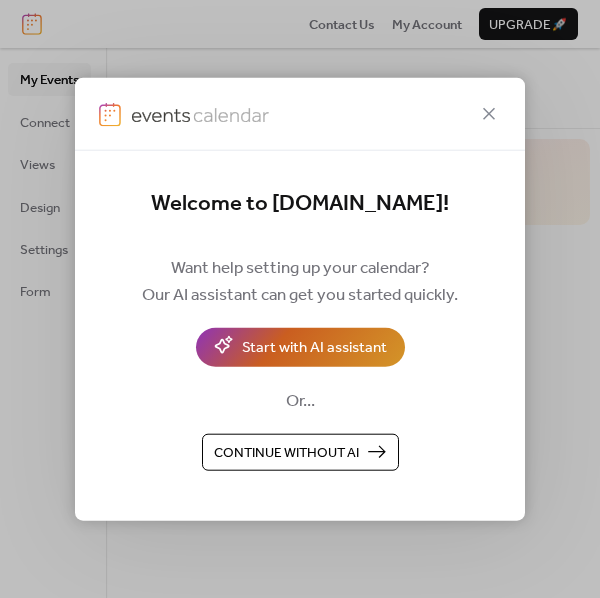 click on "Start with AI assistant" at bounding box center (314, 348) 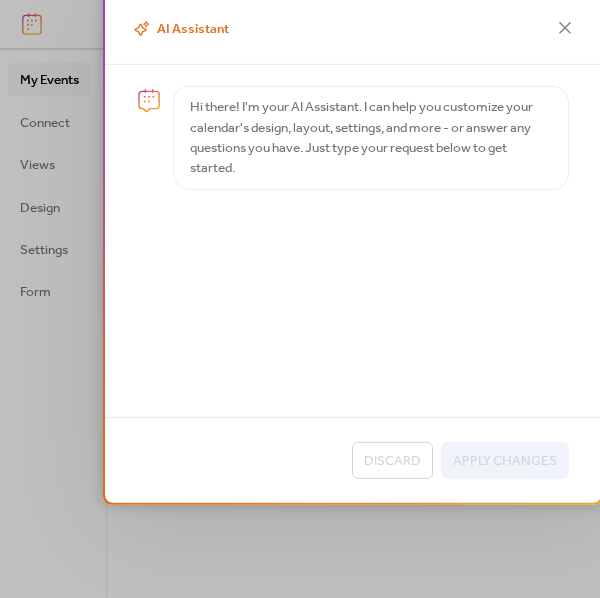 scroll, scrollTop: 122, scrollLeft: 0, axis: vertical 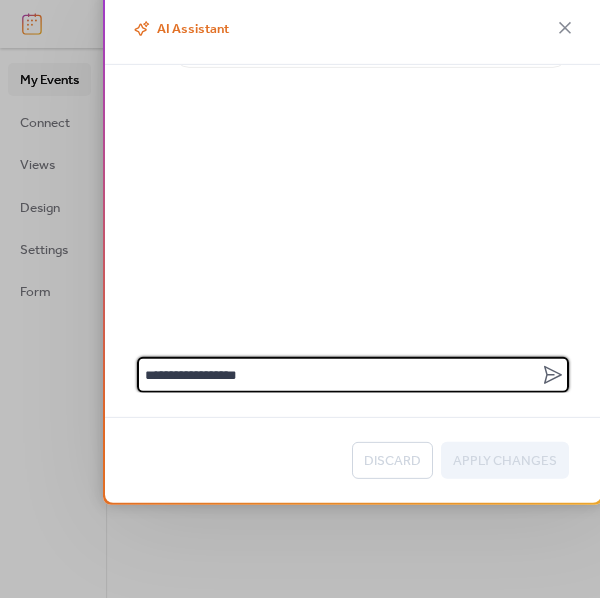 type on "**********" 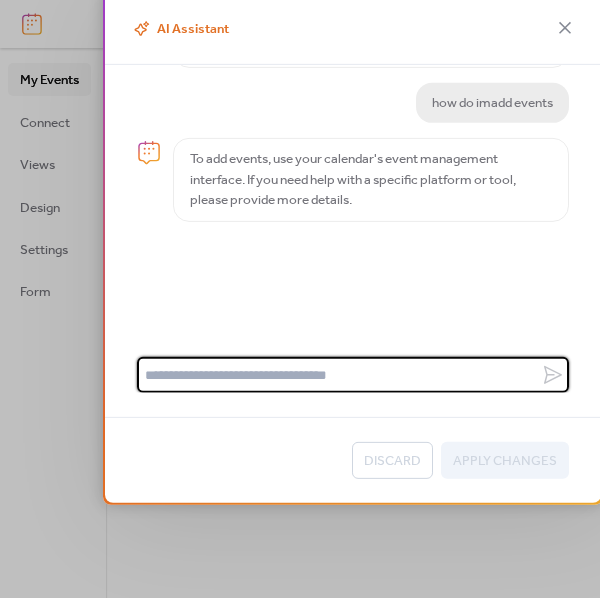click at bounding box center [336, 375] 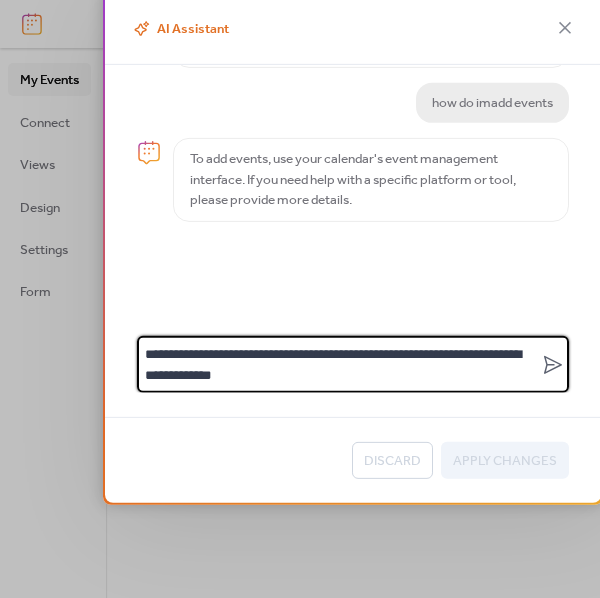 type on "**********" 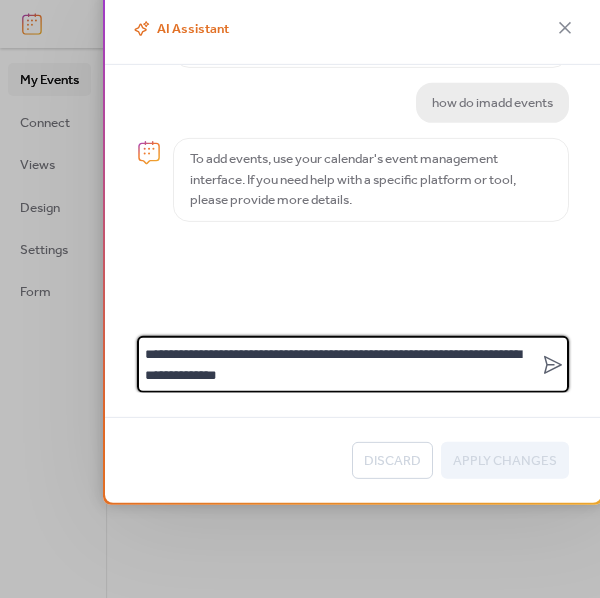 scroll, scrollTop: 0, scrollLeft: 0, axis: both 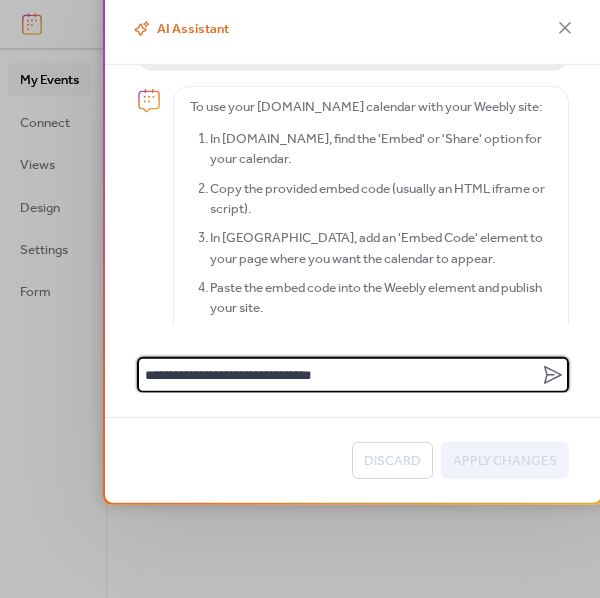 type on "**********" 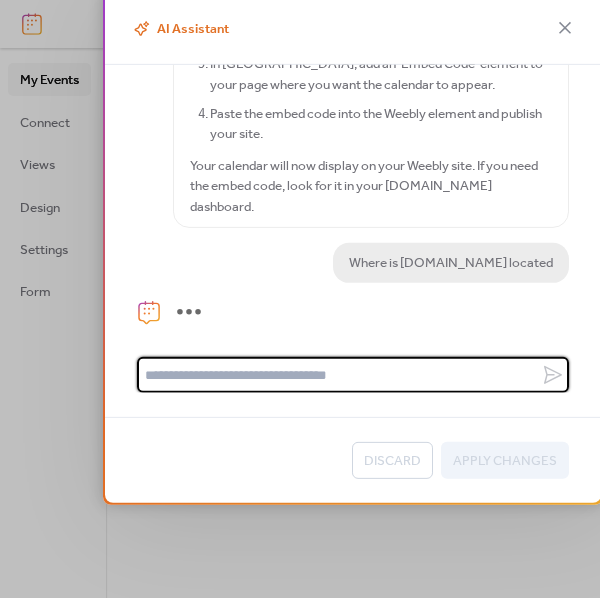 scroll, scrollTop: 497, scrollLeft: 0, axis: vertical 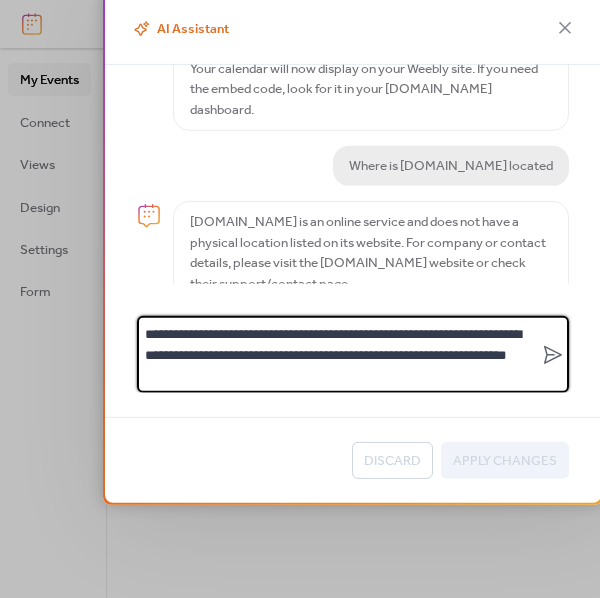 type on "**********" 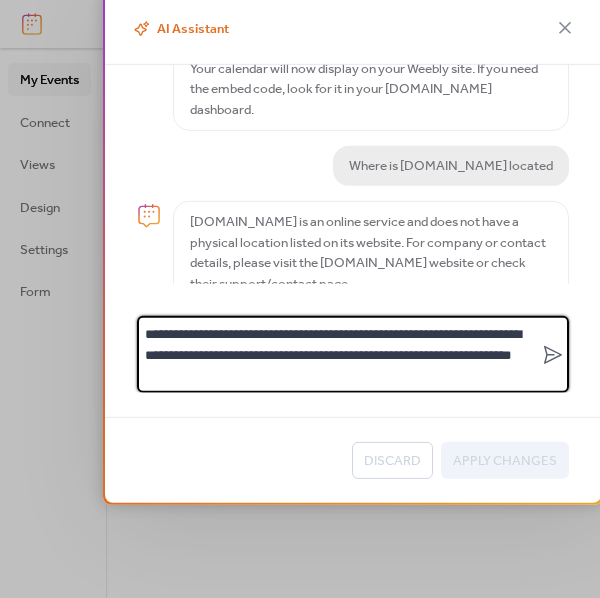scroll, scrollTop: 0, scrollLeft: 0, axis: both 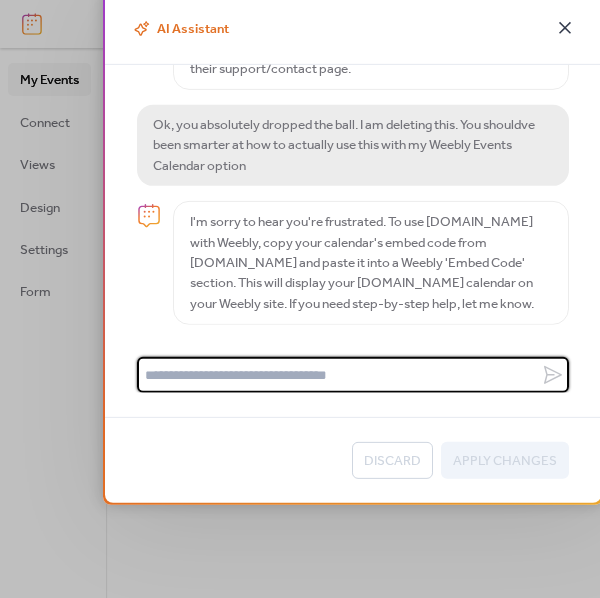 click 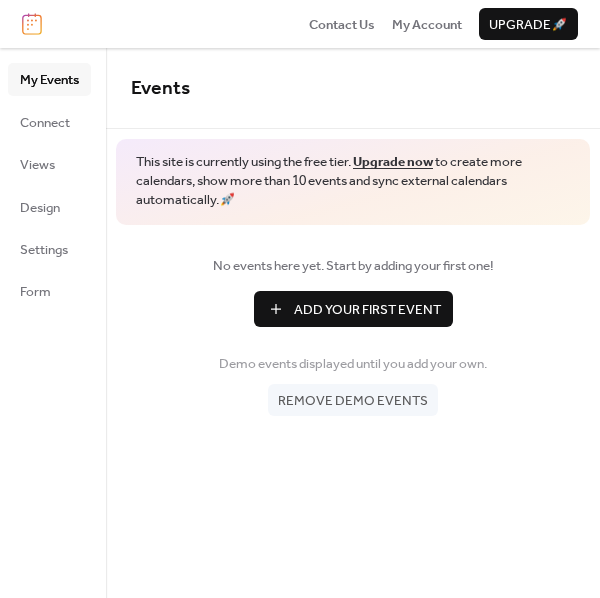 click on "Remove demo events" at bounding box center (353, 401) 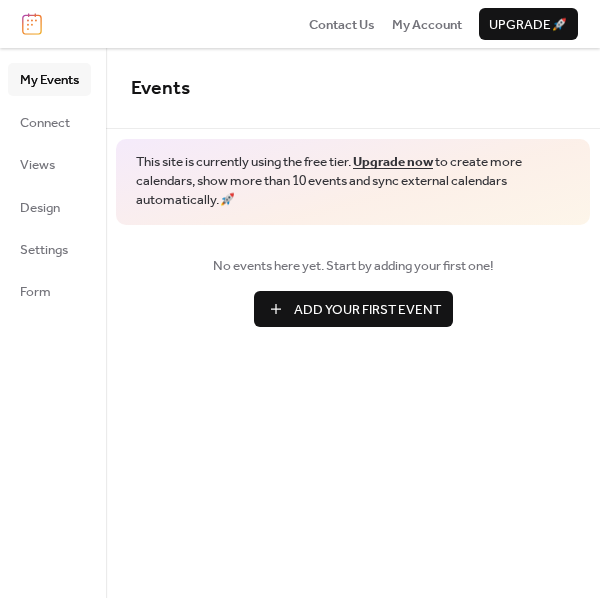 click on "Add Your First Event" at bounding box center [367, 310] 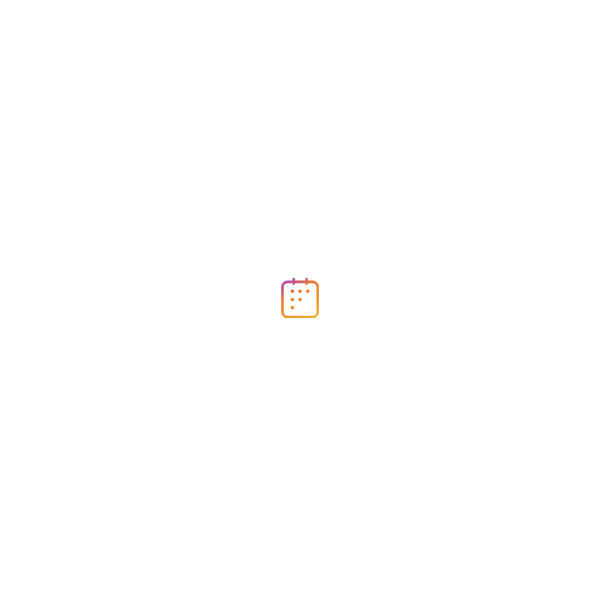 scroll, scrollTop: 0, scrollLeft: 0, axis: both 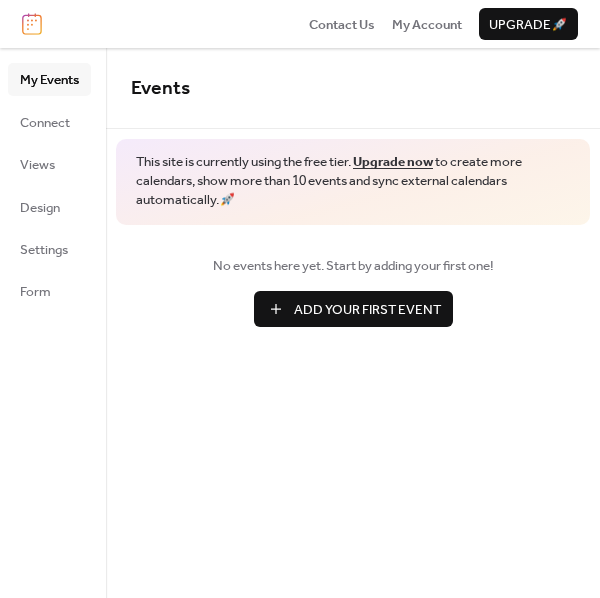 click on "Add Your First Event" at bounding box center (367, 310) 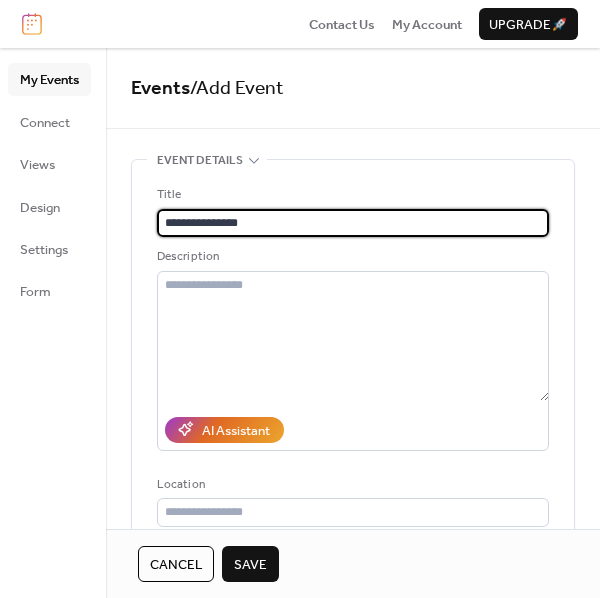 type on "**********" 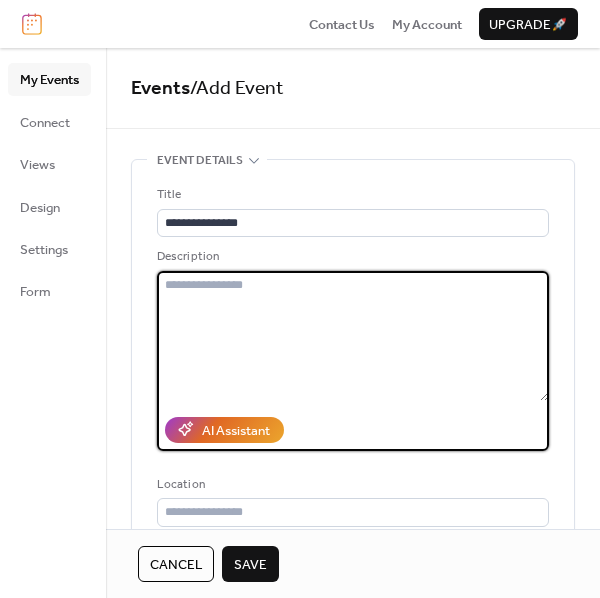 drag, startPoint x: 283, startPoint y: 295, endPoint x: 272, endPoint y: 295, distance: 11 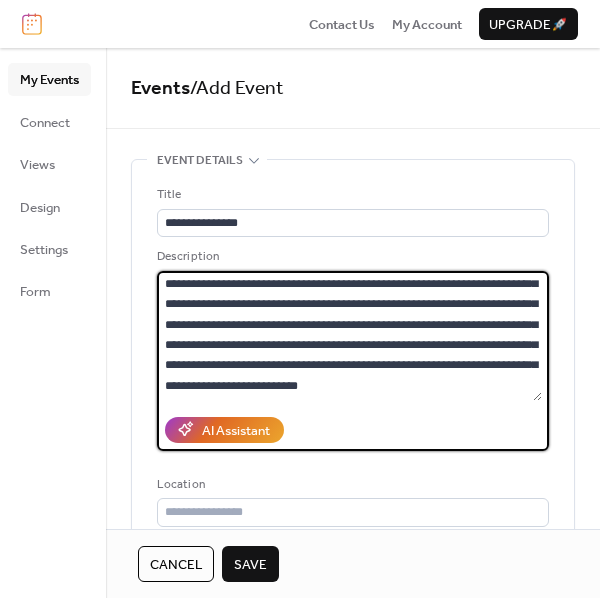 scroll, scrollTop: 0, scrollLeft: 0, axis: both 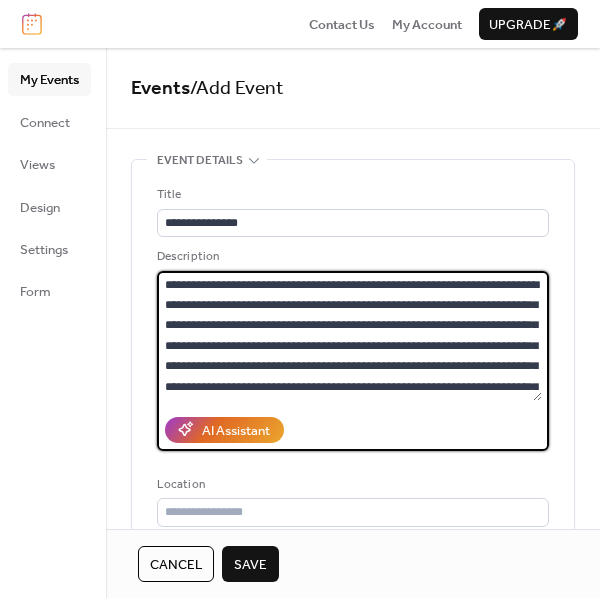 click on "**********" at bounding box center [349, 336] 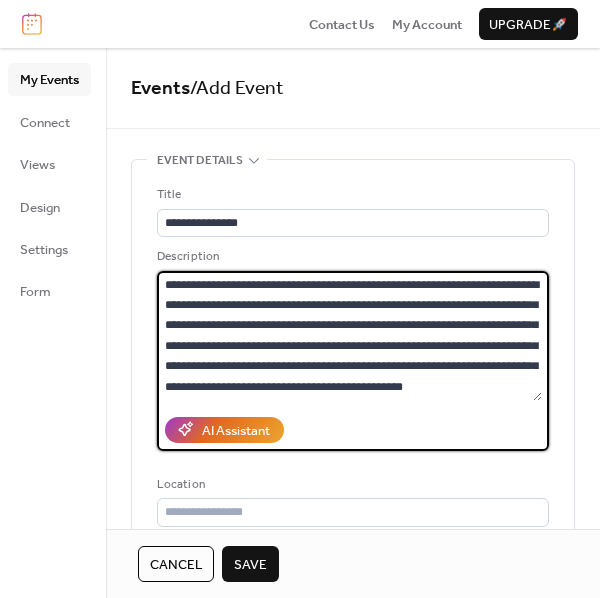 click on "**********" at bounding box center (349, 336) 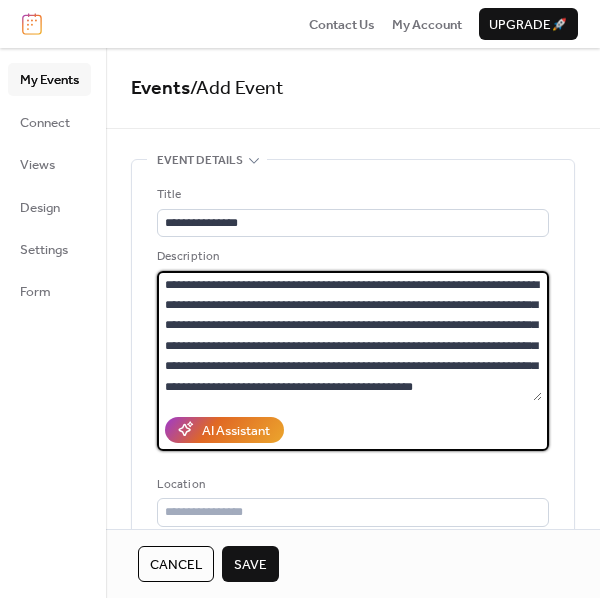 paste on "**********" 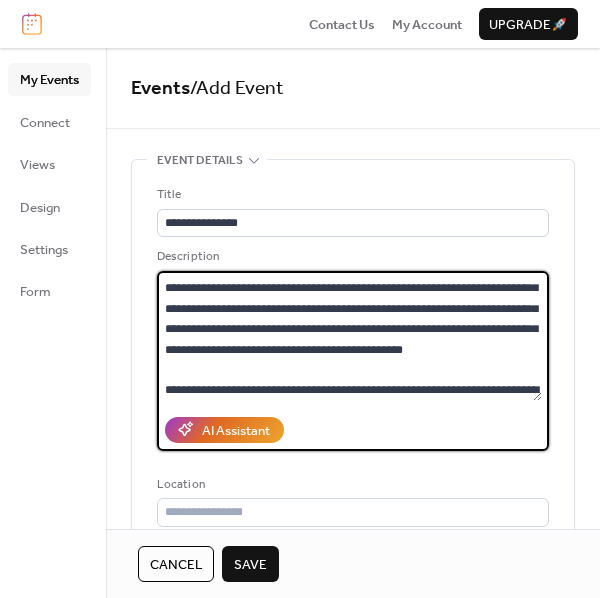 scroll, scrollTop: 99, scrollLeft: 0, axis: vertical 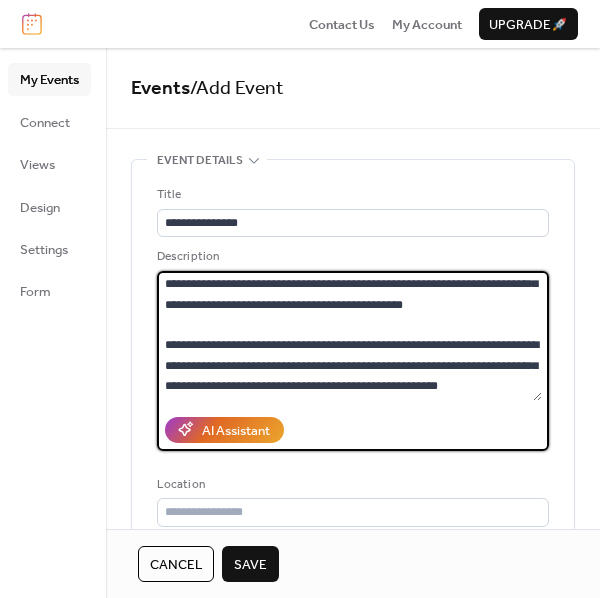 drag, startPoint x: 234, startPoint y: 385, endPoint x: 204, endPoint y: 388, distance: 30.149628 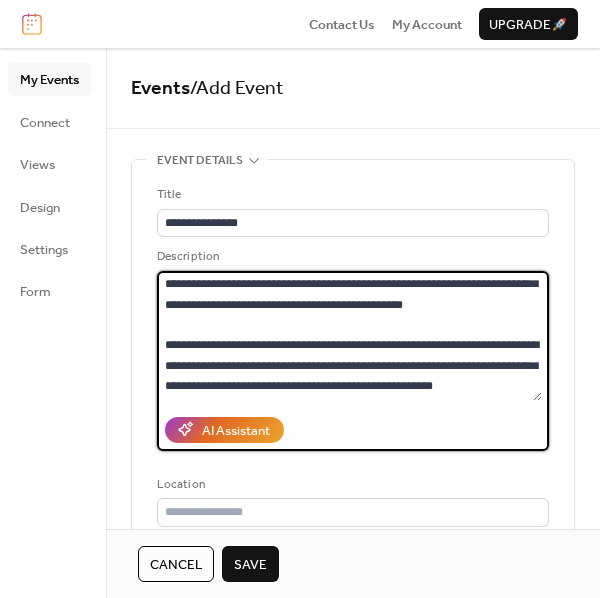 scroll, scrollTop: 0, scrollLeft: 0, axis: both 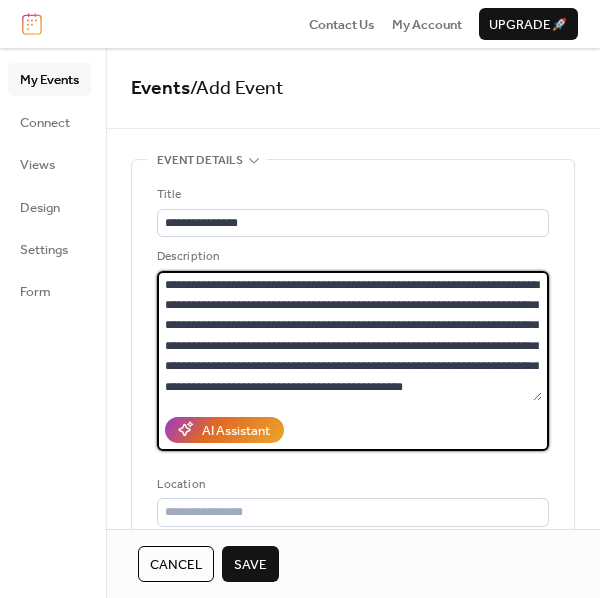 type on "**********" 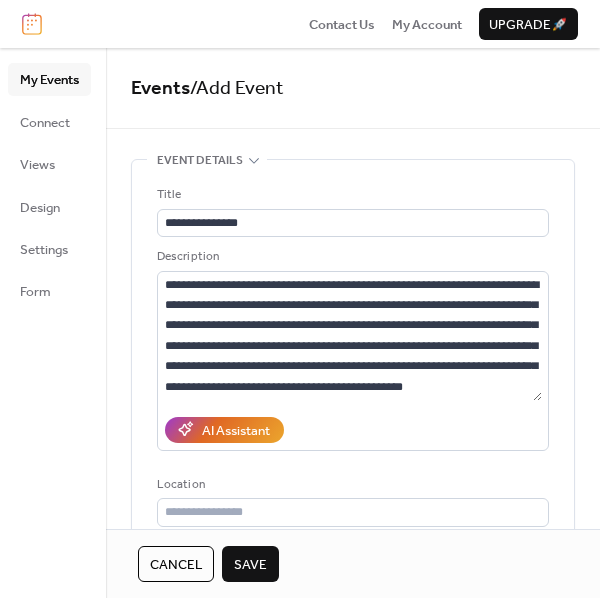drag, startPoint x: 209, startPoint y: 496, endPoint x: 197, endPoint y: 484, distance: 16.970562 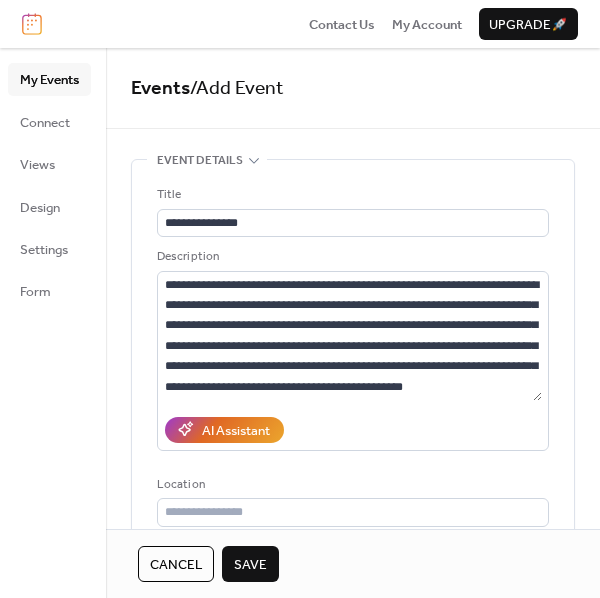 click on "**********" at bounding box center (353, 323) 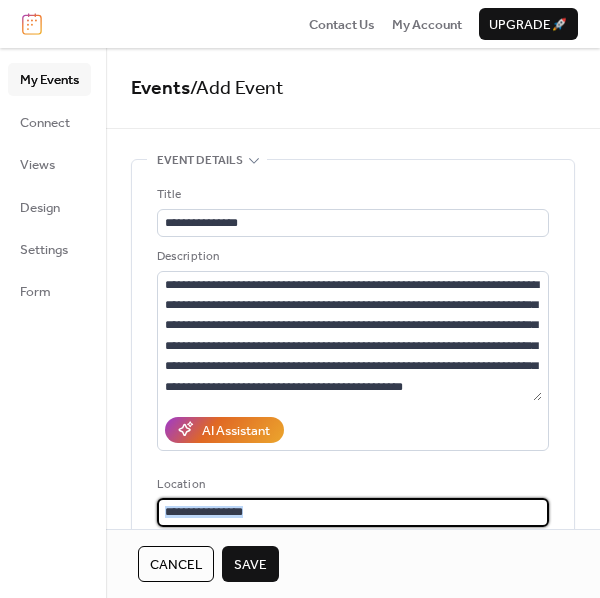 click on "**********" at bounding box center [353, 409] 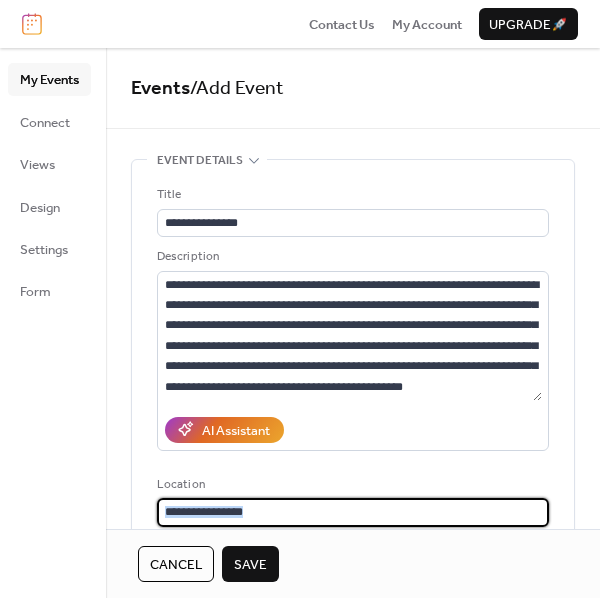 scroll, scrollTop: 18, scrollLeft: 0, axis: vertical 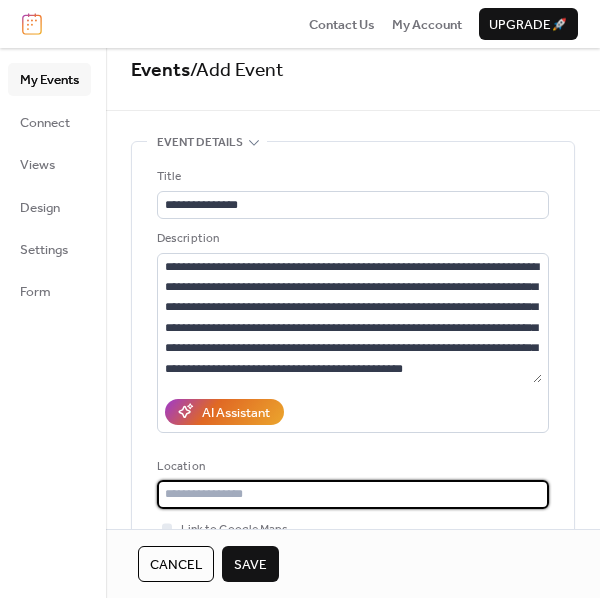 click at bounding box center (353, 494) 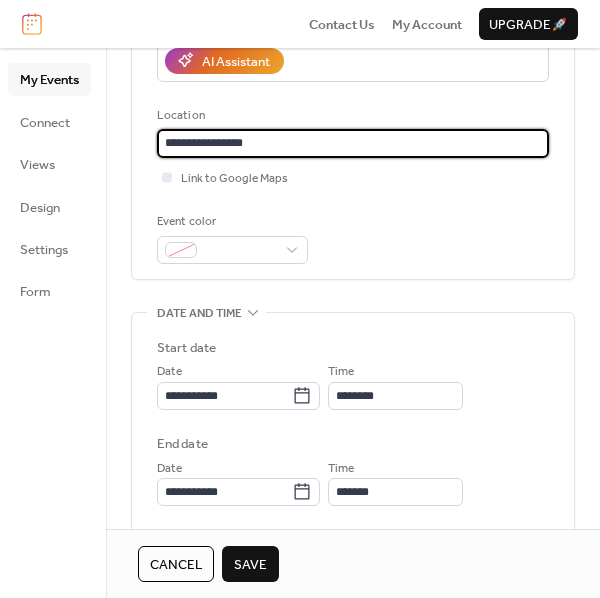 scroll, scrollTop: 374, scrollLeft: 0, axis: vertical 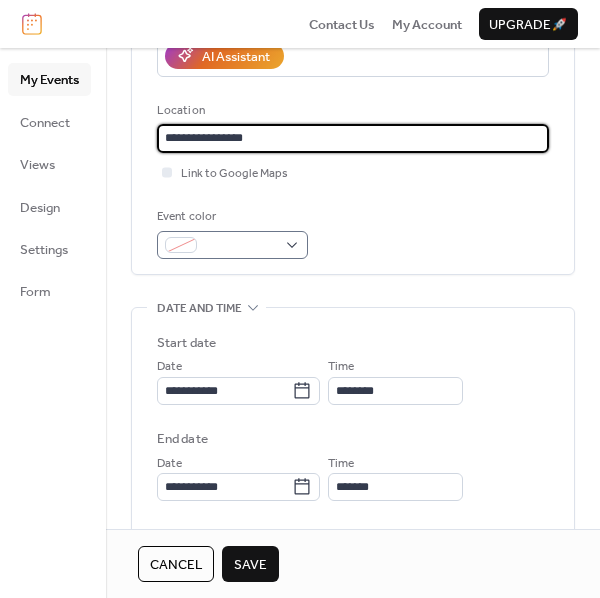 type on "**********" 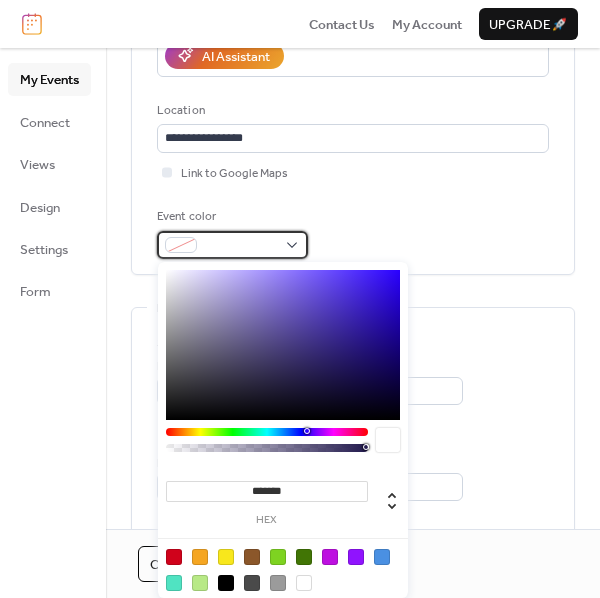 drag, startPoint x: 296, startPoint y: 252, endPoint x: 277, endPoint y: 254, distance: 19.104973 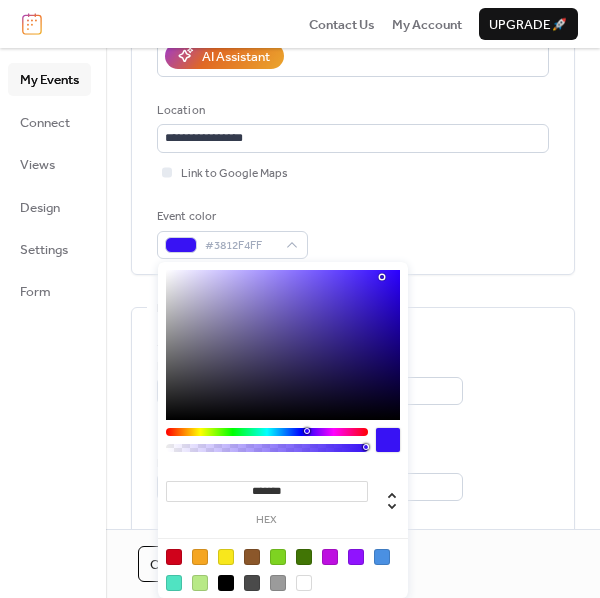 drag, startPoint x: 382, startPoint y: 277, endPoint x: 432, endPoint y: 311, distance: 60.464867 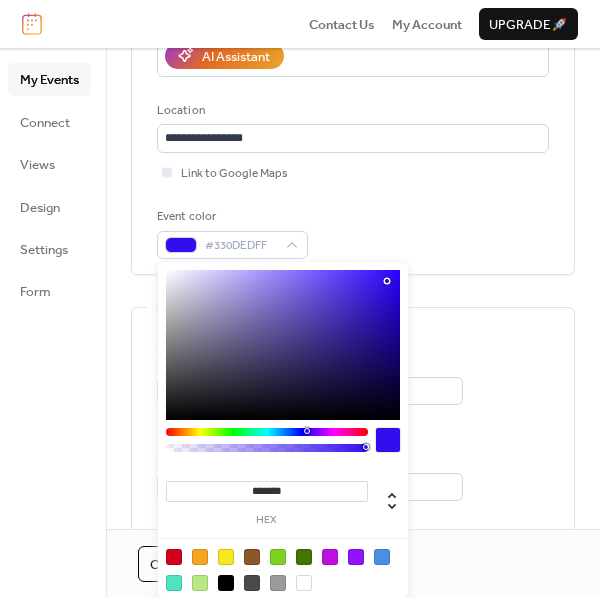 click on "Event color #330DEDFF" at bounding box center (353, 233) 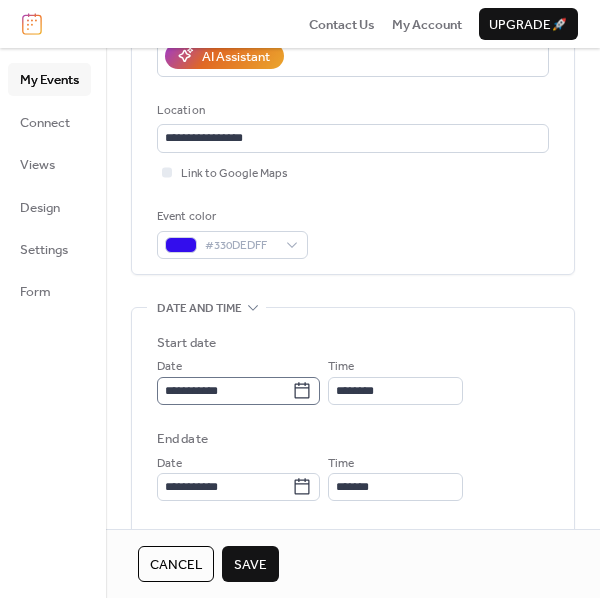 click 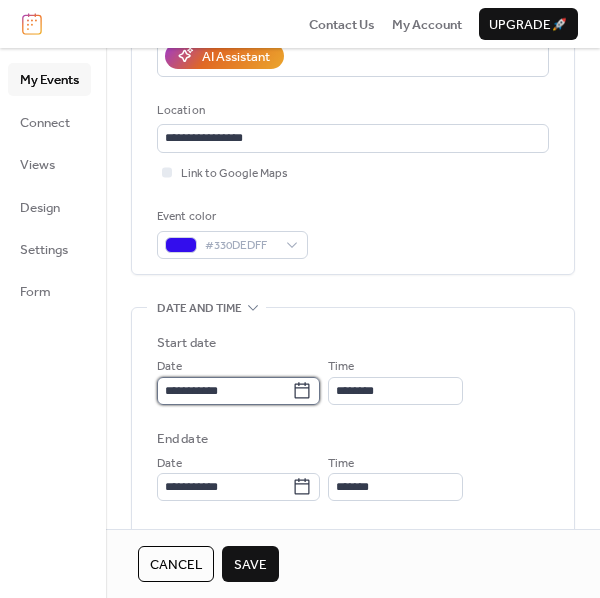 click on "**********" at bounding box center (224, 391) 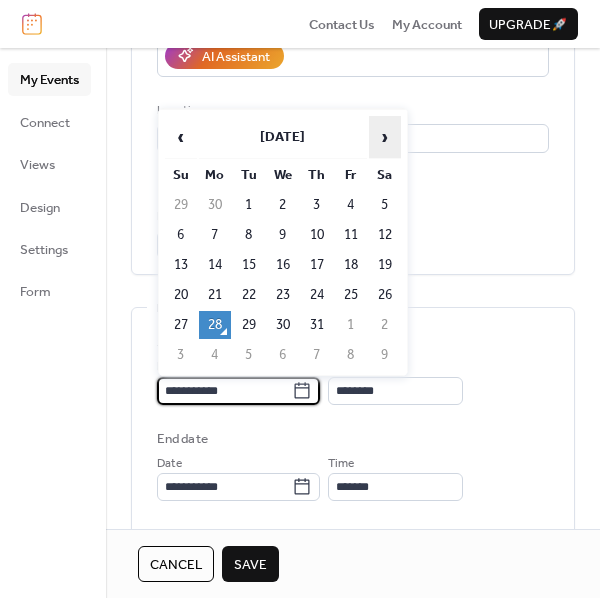 click on "›" at bounding box center (385, 137) 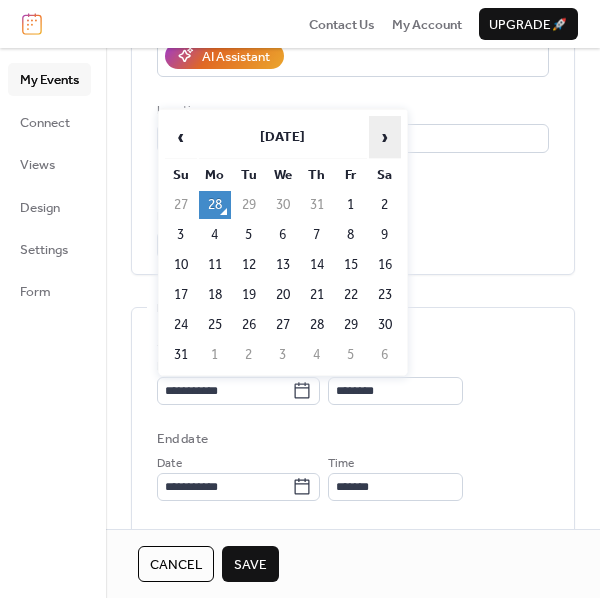 click on "›" at bounding box center (385, 137) 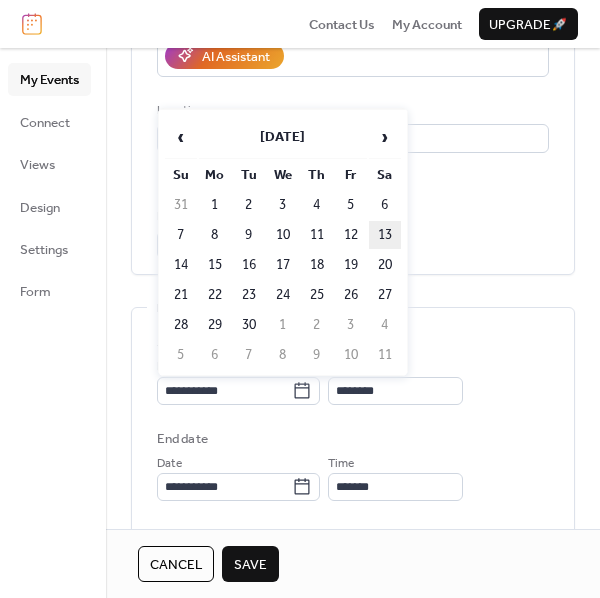 click on "13" at bounding box center (385, 235) 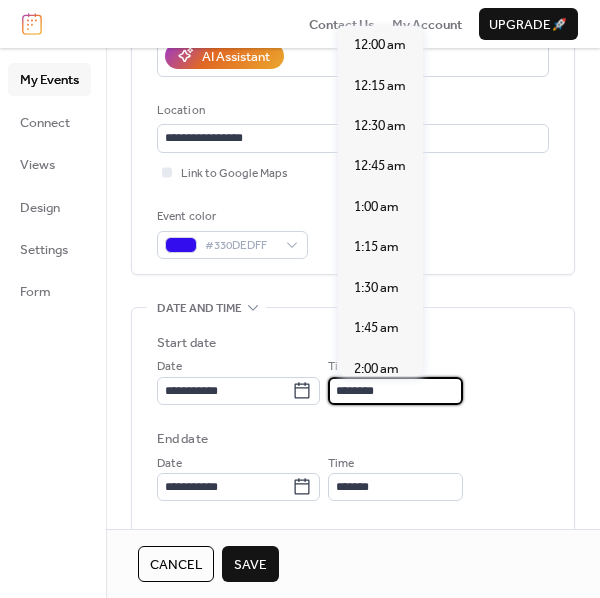 scroll, scrollTop: 1915, scrollLeft: 0, axis: vertical 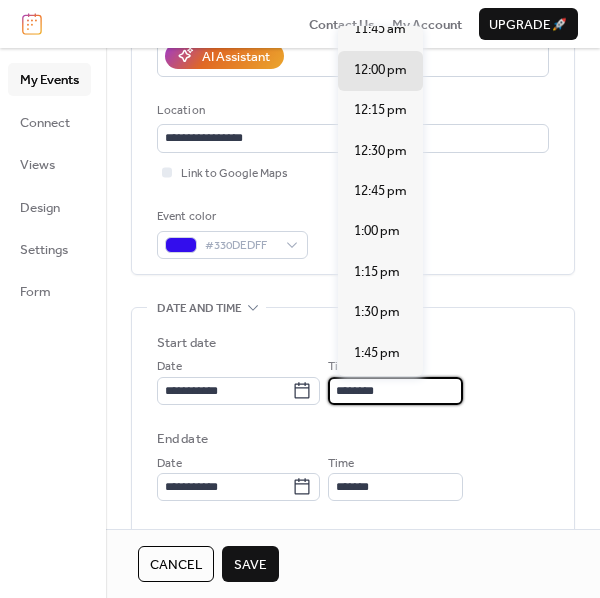 click on "********" at bounding box center [395, 391] 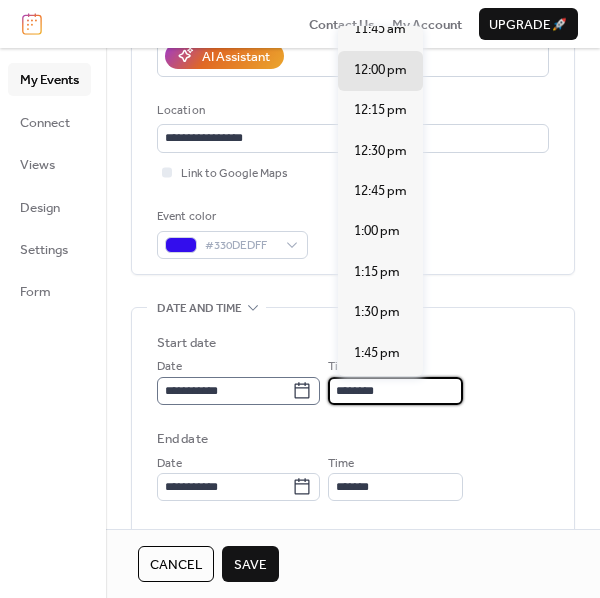 drag, startPoint x: 371, startPoint y: 390, endPoint x: 309, endPoint y: 382, distance: 62.514 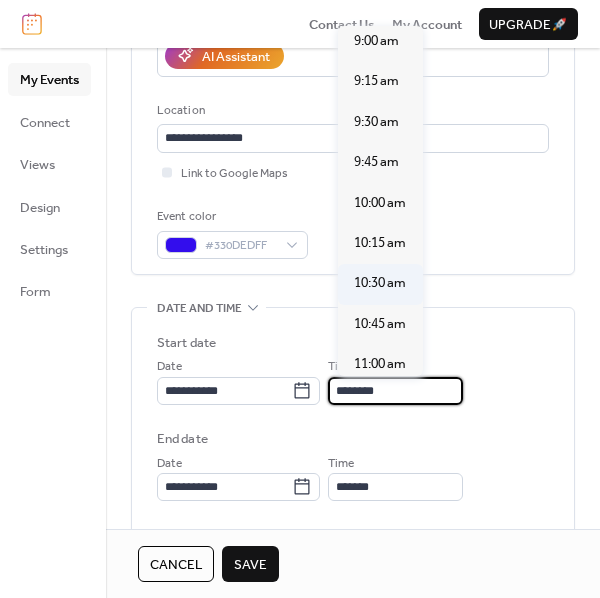 scroll, scrollTop: 1454, scrollLeft: 0, axis: vertical 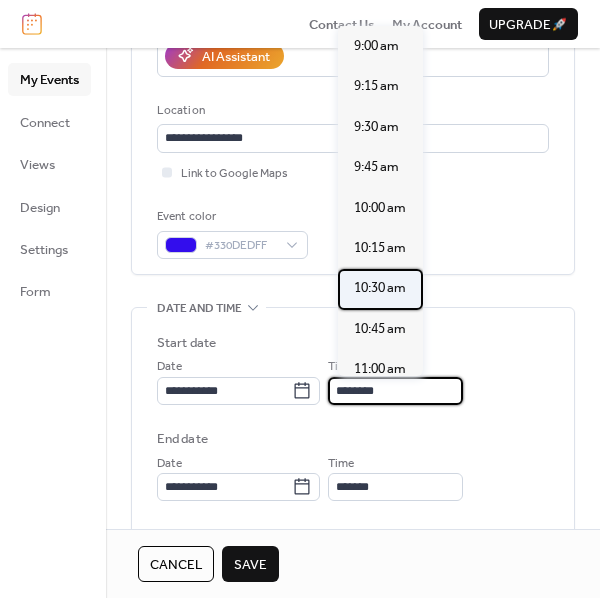 click on "10:30 am" at bounding box center (380, 288) 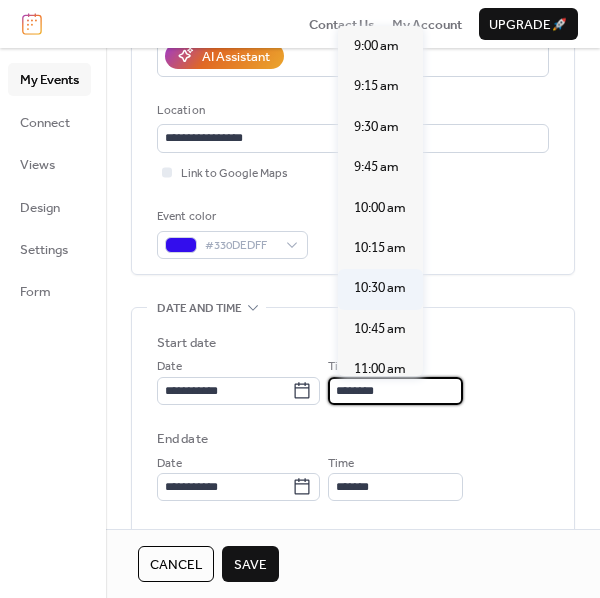 type on "********" 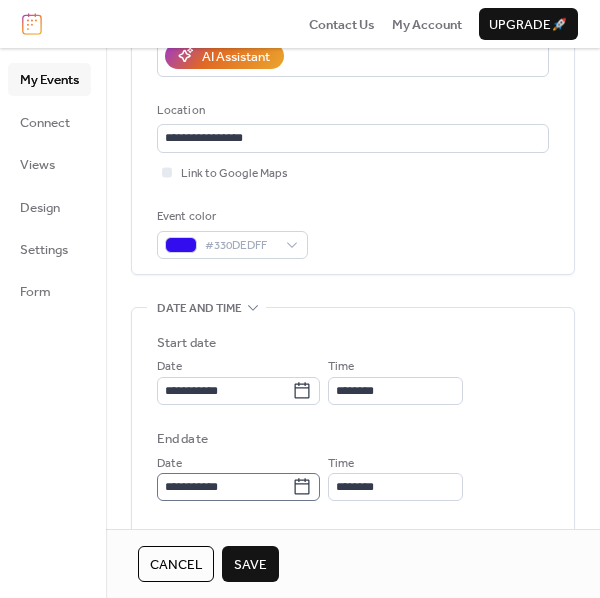 scroll, scrollTop: 0, scrollLeft: 0, axis: both 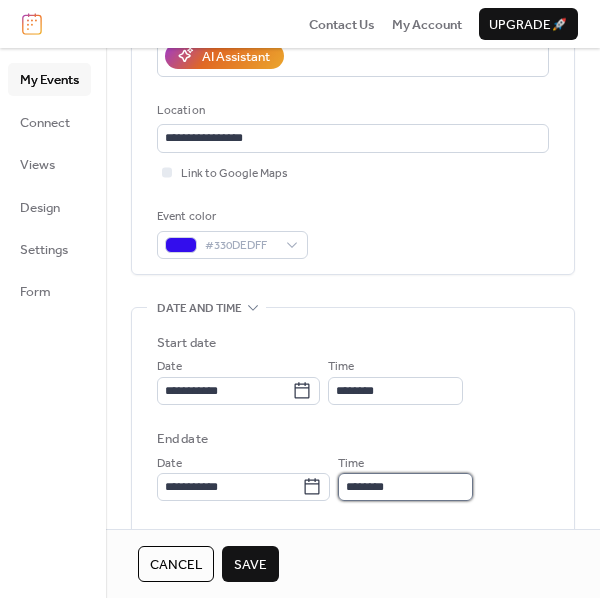 click on "********" at bounding box center (405, 487) 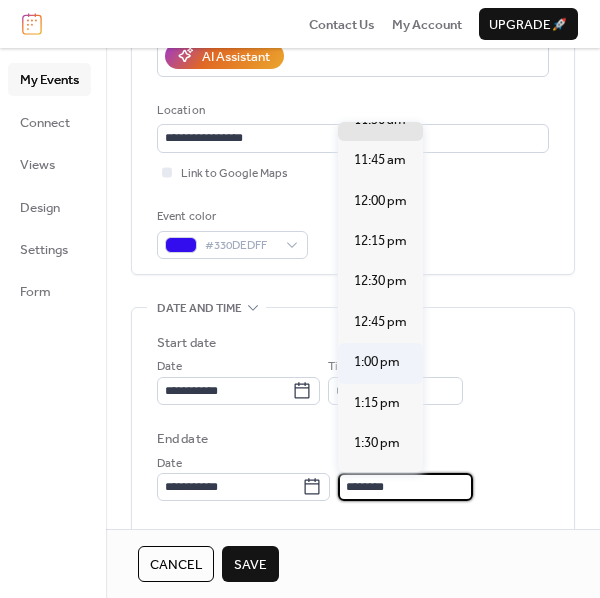 scroll, scrollTop: 140, scrollLeft: 0, axis: vertical 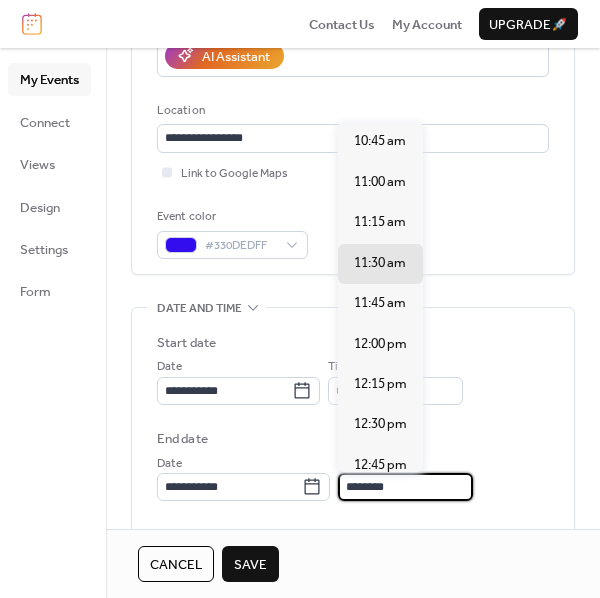 click on "**********" at bounding box center (353, 417) 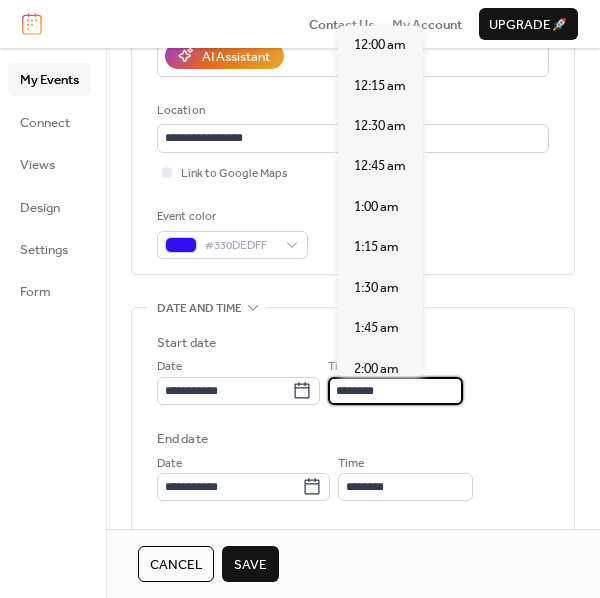 drag, startPoint x: 374, startPoint y: 389, endPoint x: 418, endPoint y: 377, distance: 45.607018 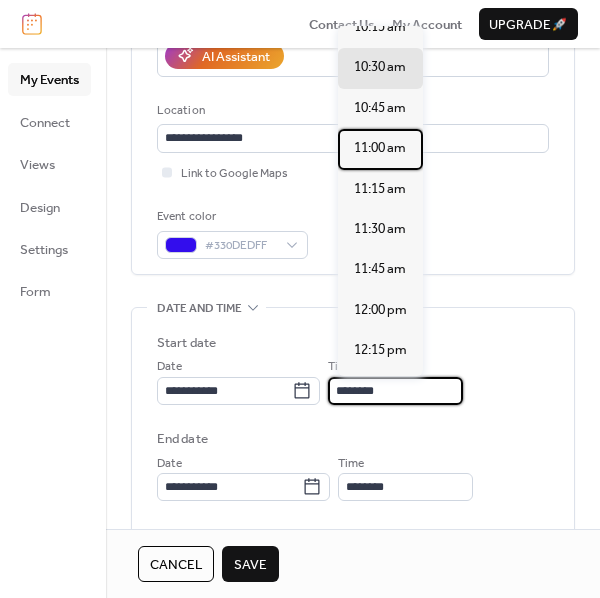 click on "11:00 am" at bounding box center [380, 148] 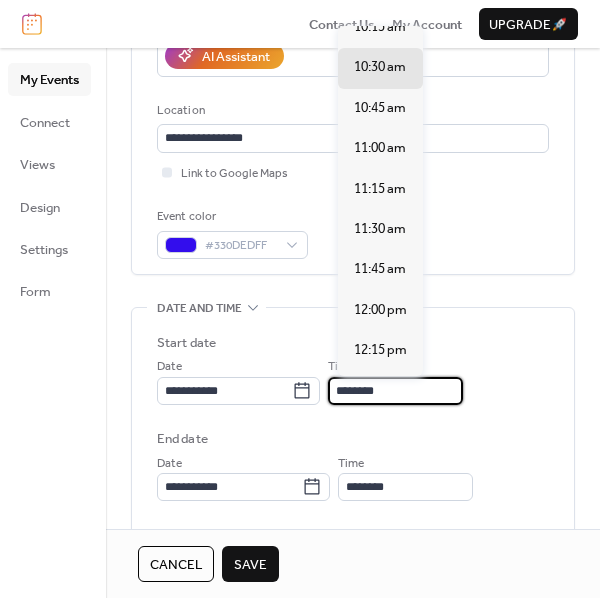 type on "********" 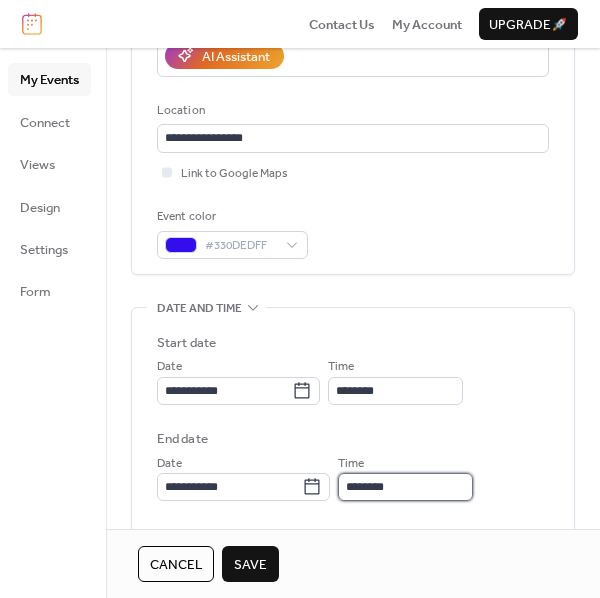 click on "********" at bounding box center (405, 487) 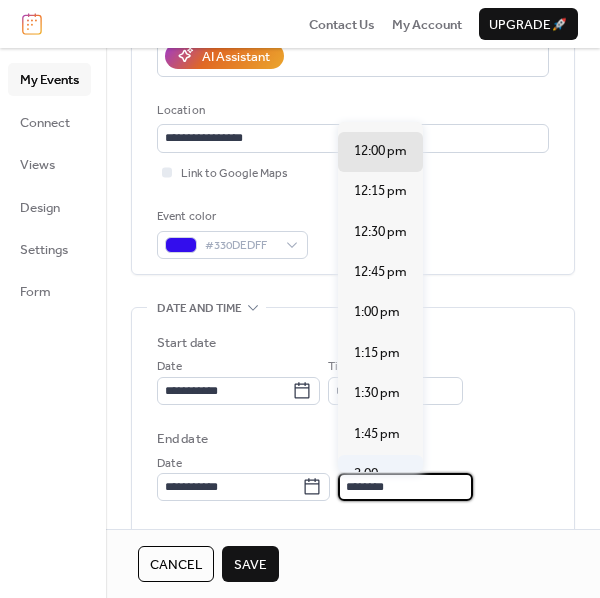 scroll, scrollTop: 145, scrollLeft: 0, axis: vertical 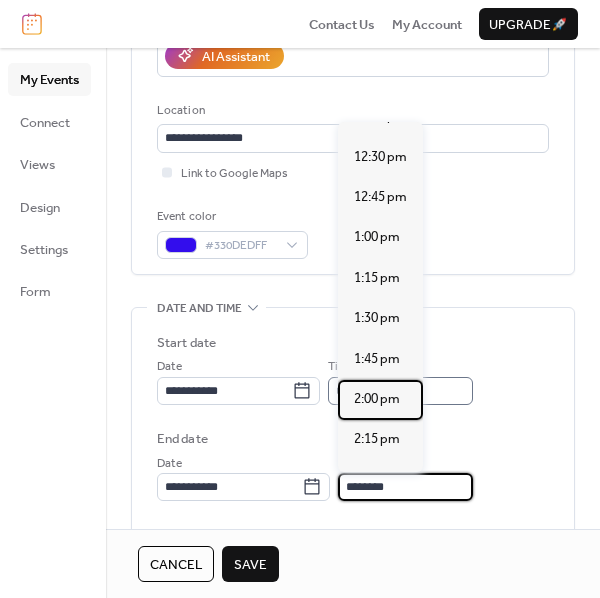 click on "2:00 pm" at bounding box center (377, 399) 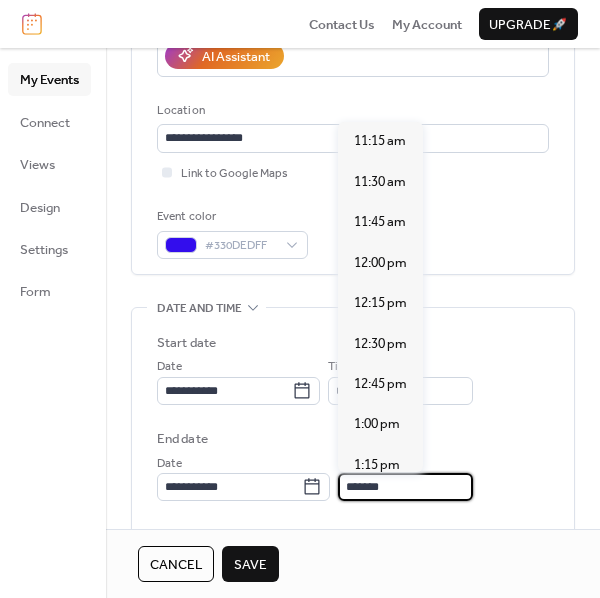 click on "*******" at bounding box center (405, 487) 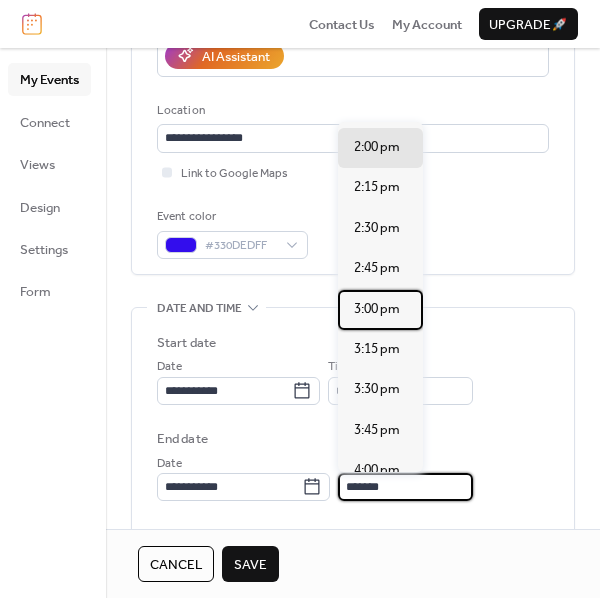 click on "3:00 pm" at bounding box center [377, 309] 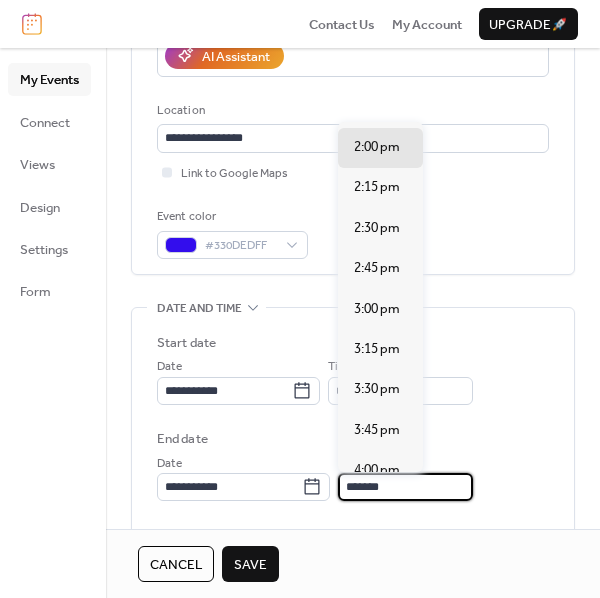 type on "*******" 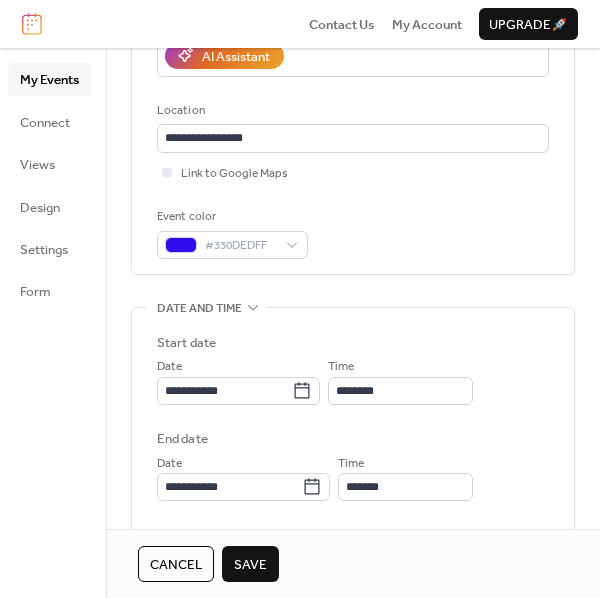 click on "End date" at bounding box center (353, 439) 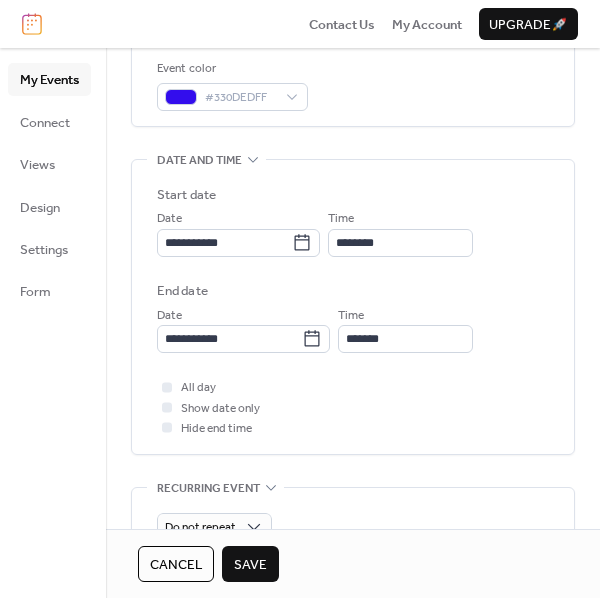 scroll, scrollTop: 521, scrollLeft: 0, axis: vertical 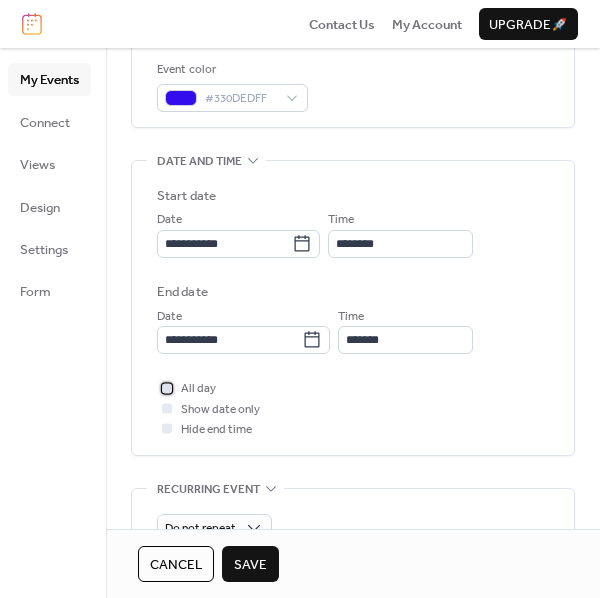 click at bounding box center (167, 388) 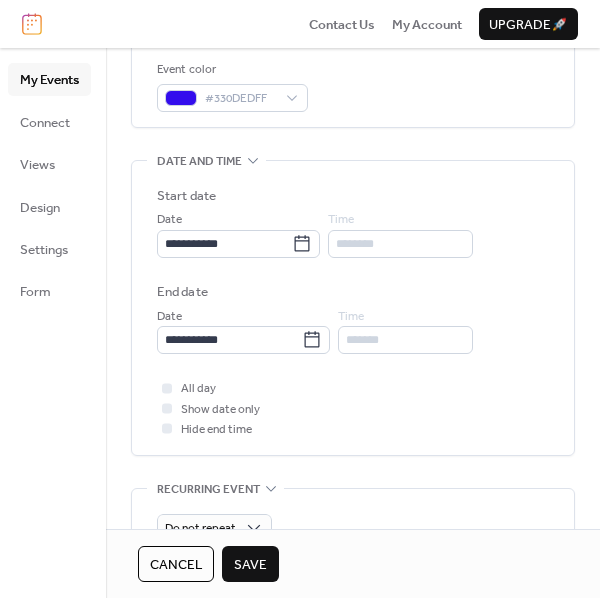 click on "All day Show date only Hide end time" at bounding box center [353, 408] 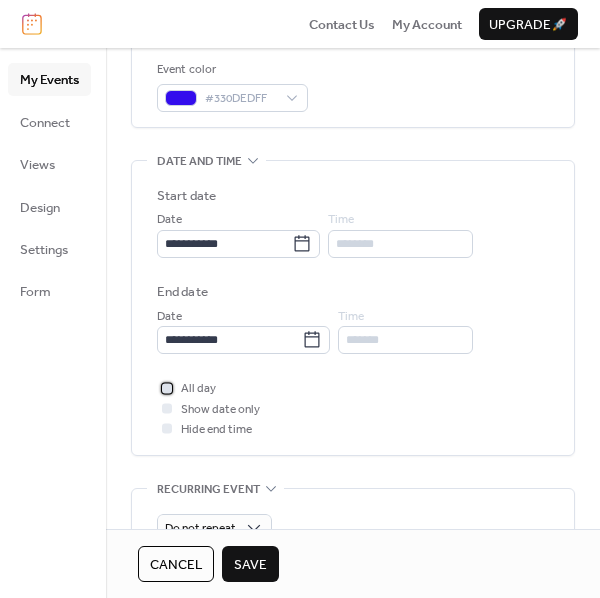 click at bounding box center [167, 388] 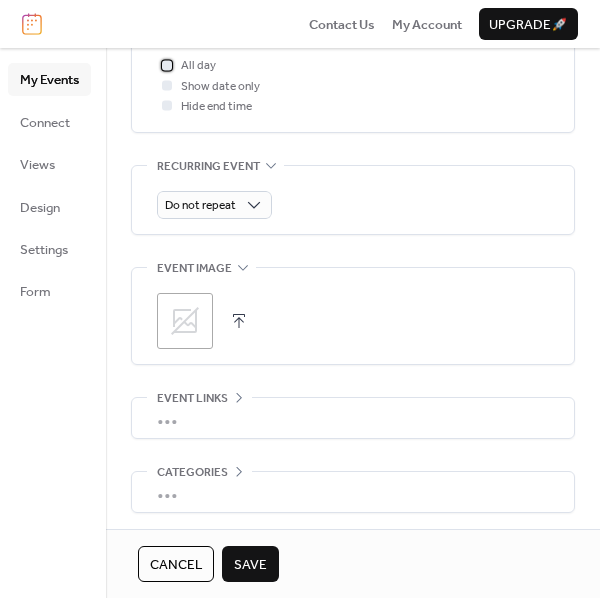 scroll, scrollTop: 845, scrollLeft: 0, axis: vertical 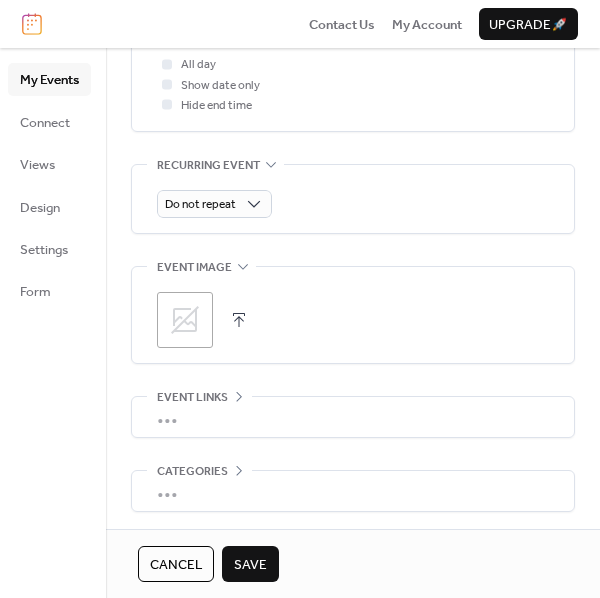 click 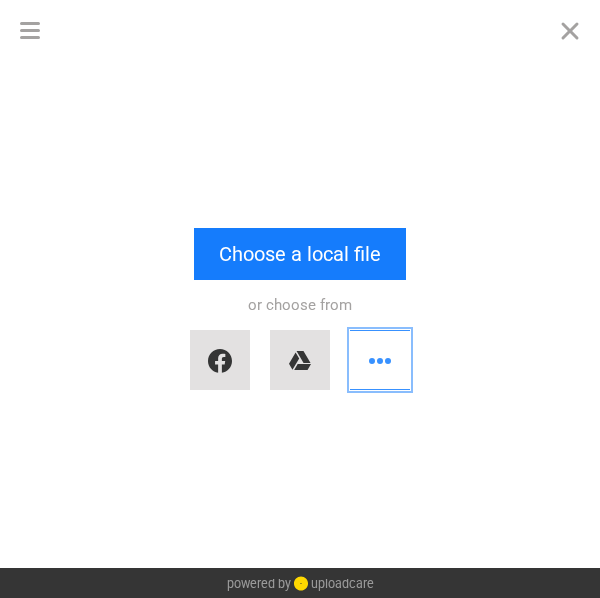 click at bounding box center [380, 360] 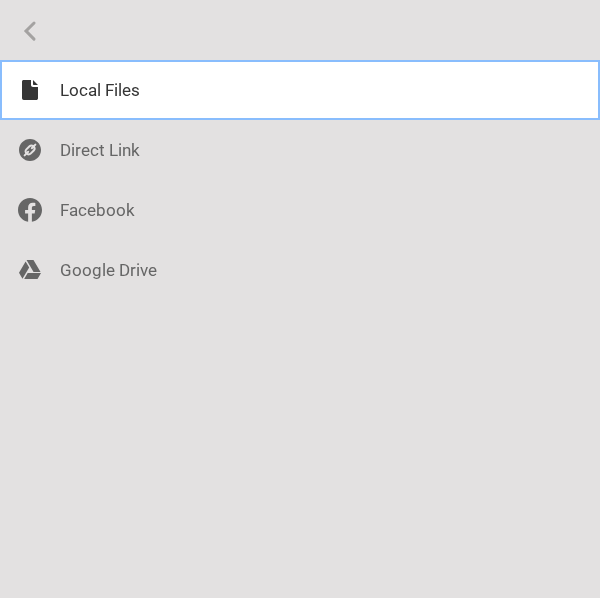 click at bounding box center (300, 90) 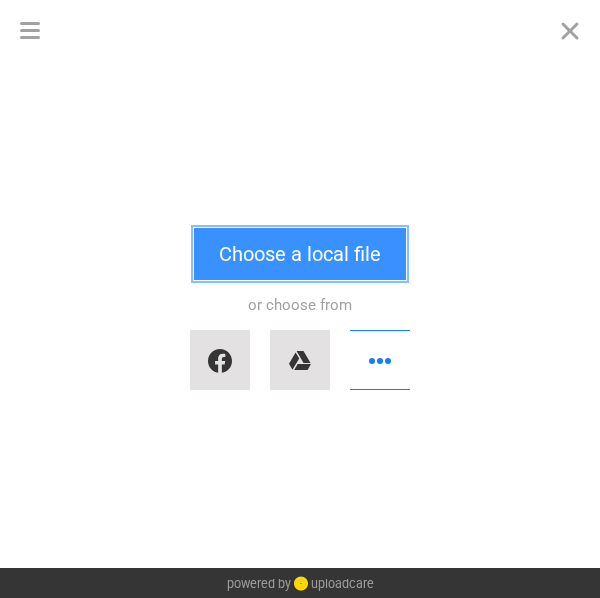 click on "Choose a local file" at bounding box center (300, 254) 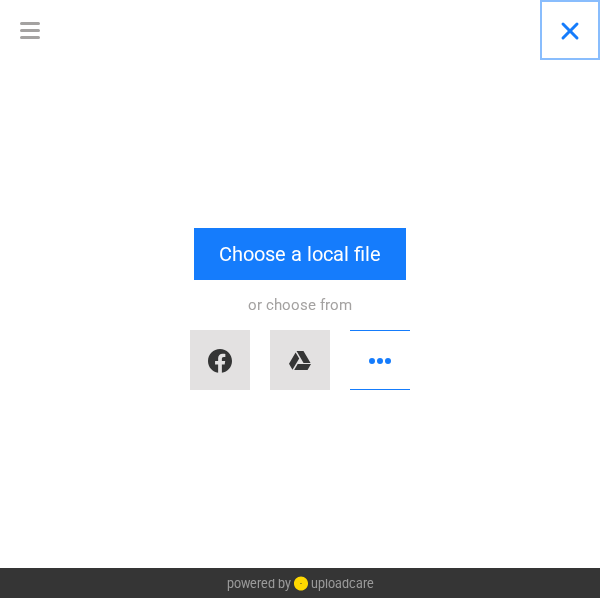 click at bounding box center (570, 30) 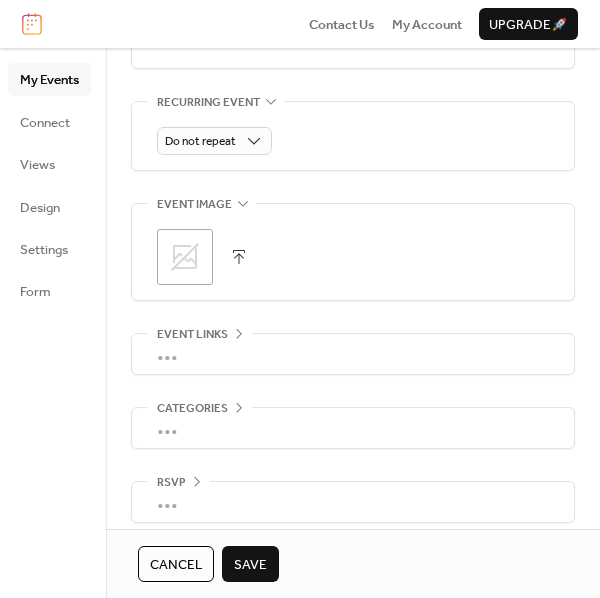 scroll, scrollTop: 909, scrollLeft: 0, axis: vertical 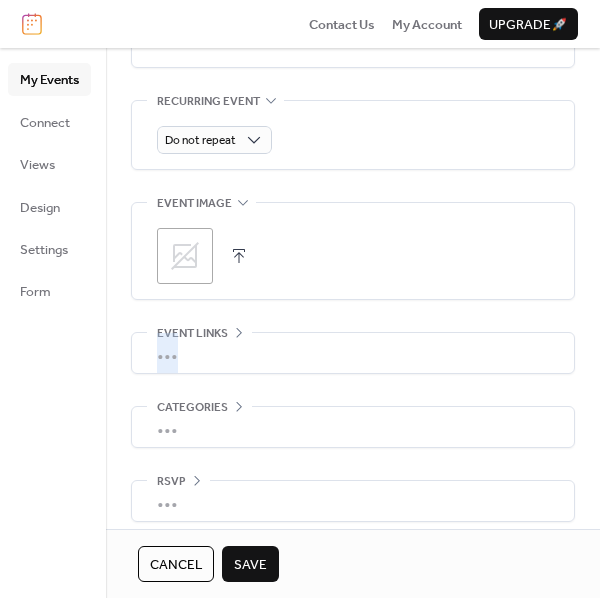 click on "•••" at bounding box center (353, 353) 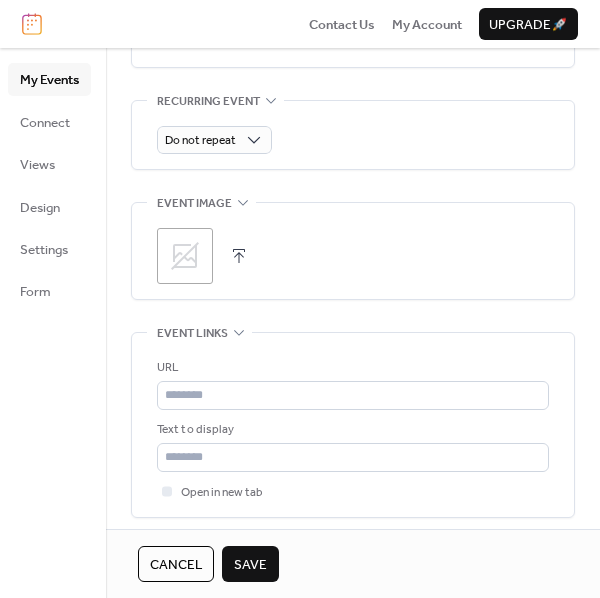 click on "My Events Connect Views Design Settings Form" at bounding box center (53, 323) 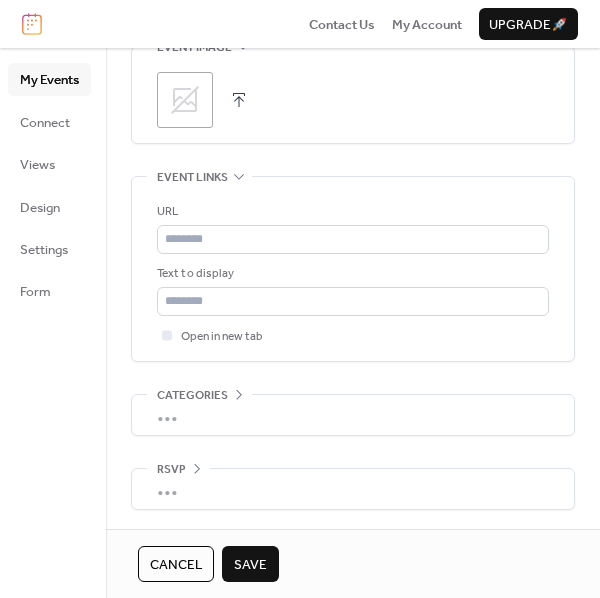 scroll, scrollTop: 1066, scrollLeft: 0, axis: vertical 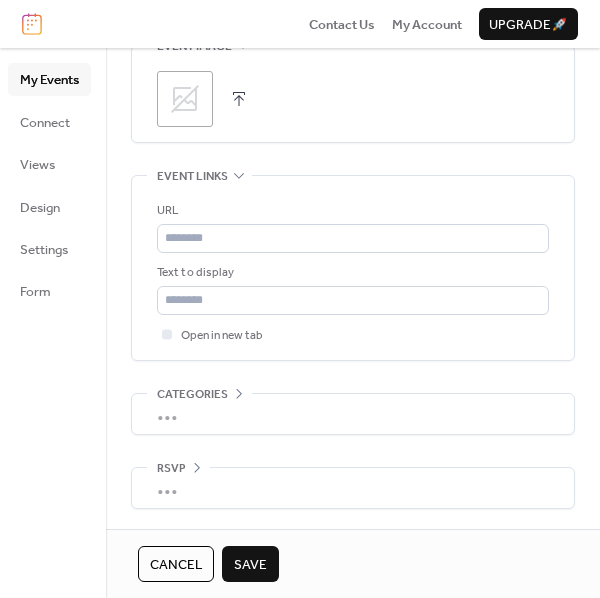 click on "Save" at bounding box center (250, 565) 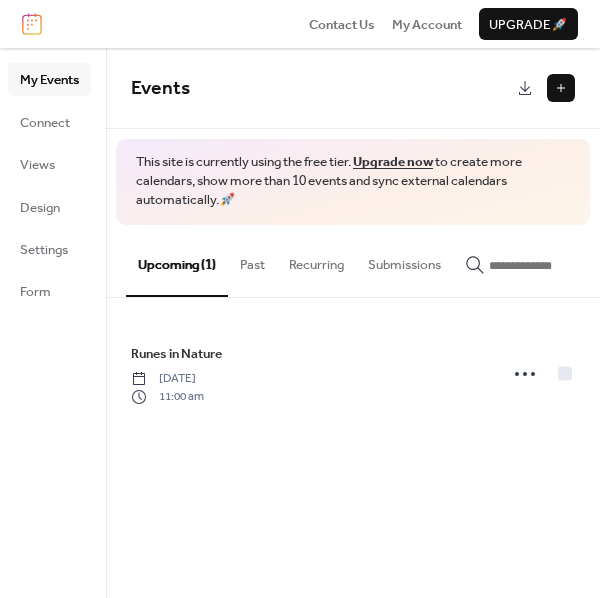click on "Events This site is currently using the free tier.   Upgrade now   to create more calendars, show more than 10 events and sync external calendars automatically. 🚀 Upcoming (1) Past Recurring Submissions Runes in Nature Saturday, September 13, 2025 11:00 am Cancel" at bounding box center (353, 323) 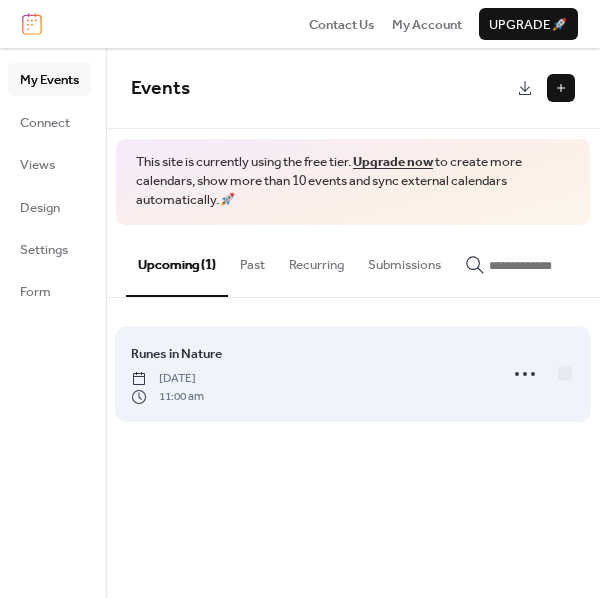 click on "Saturday, September 13, 2025" at bounding box center [167, 379] 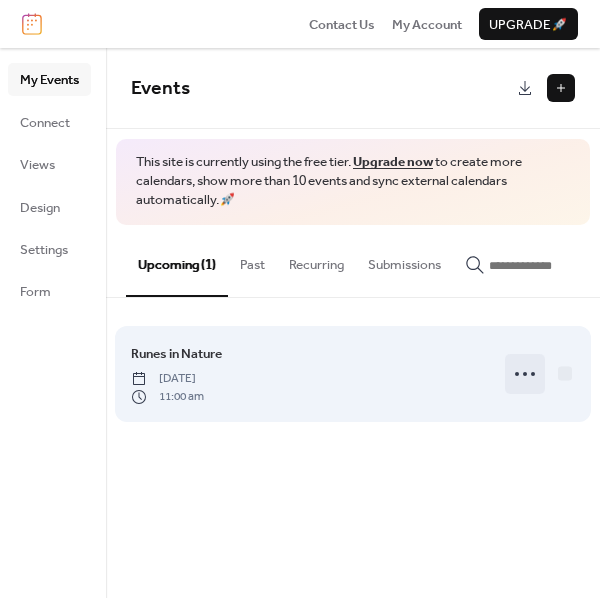 click 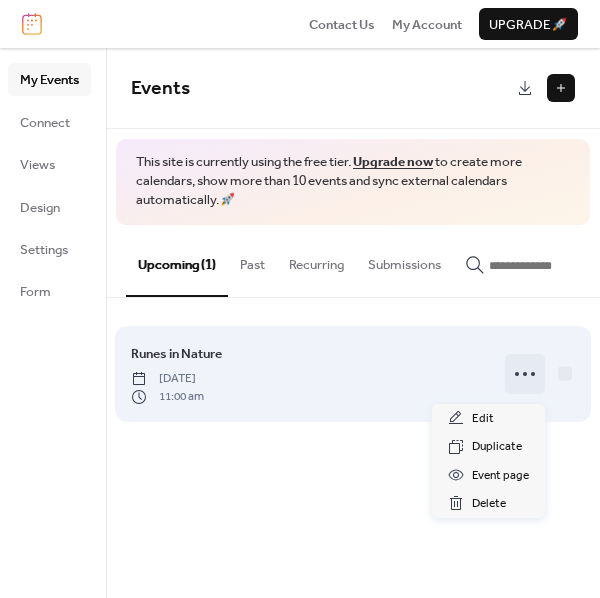 click on "Runes in Nature Saturday, September 13, 2025 11:00 am" at bounding box center (308, 374) 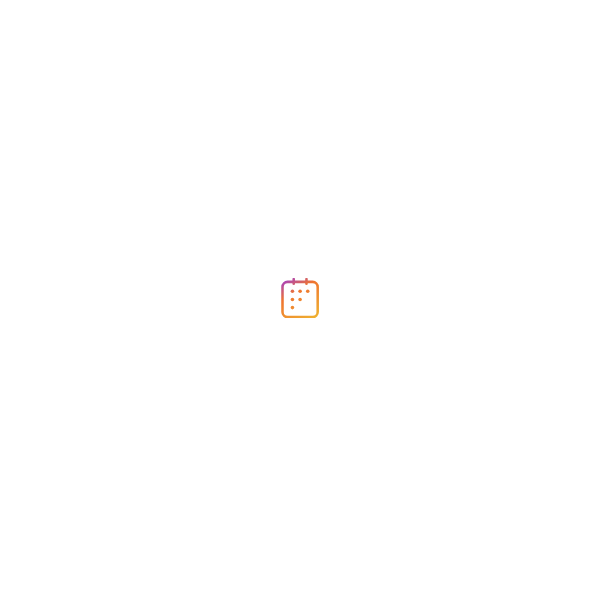 scroll, scrollTop: 0, scrollLeft: 0, axis: both 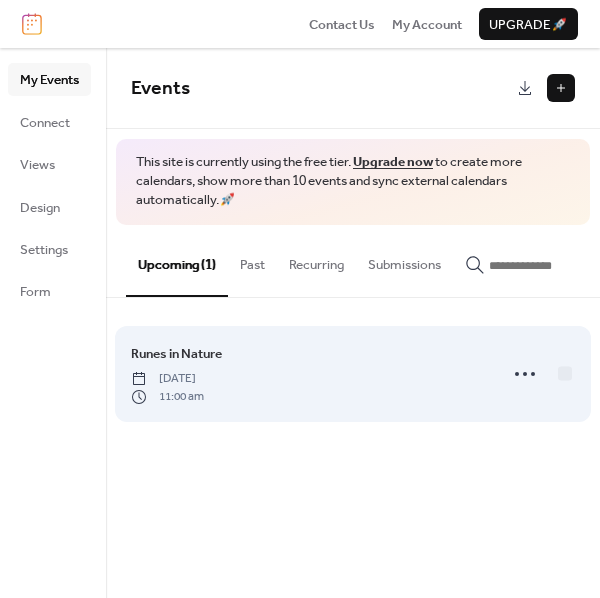click on "Runes in Nature Saturday, September 13, 2025 11:00 am" at bounding box center [308, 374] 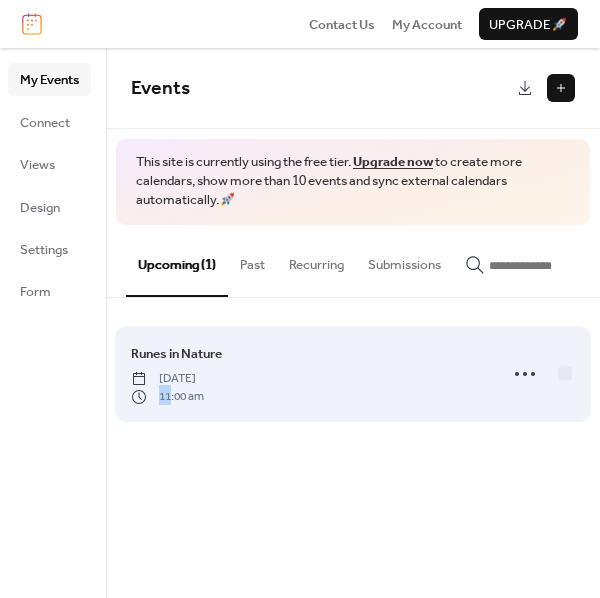 click on "Runes in Nature Saturday, September 13, 2025 11:00 am" at bounding box center [308, 374] 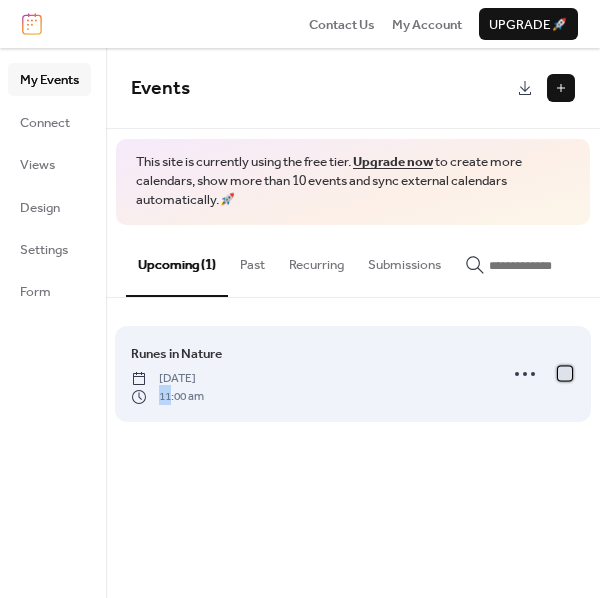 click at bounding box center (565, 373) 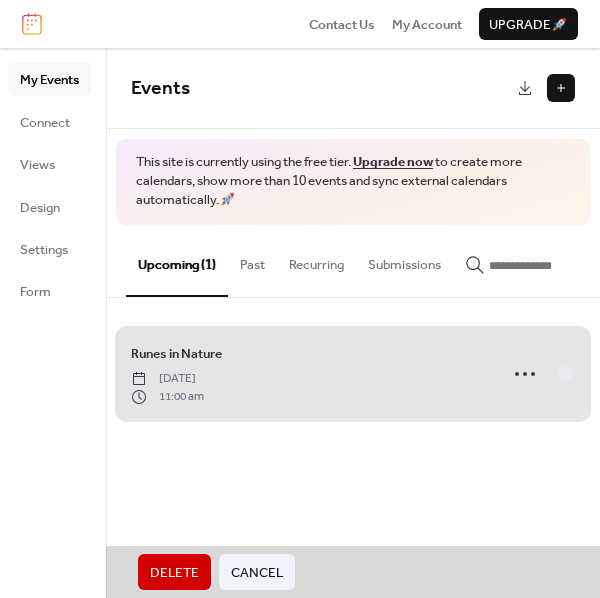 click on "Runes in Nature Saturday, September 13, 2025 11:00 am" at bounding box center [353, 374] 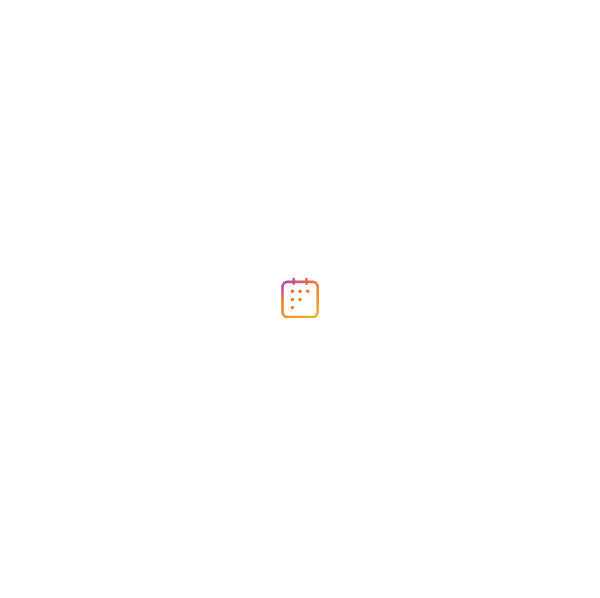 scroll, scrollTop: 0, scrollLeft: 0, axis: both 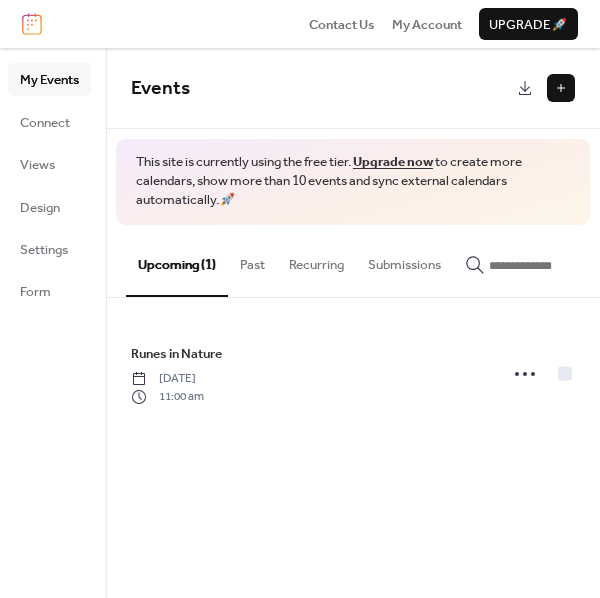 click on "Upcoming (1)" at bounding box center (177, 261) 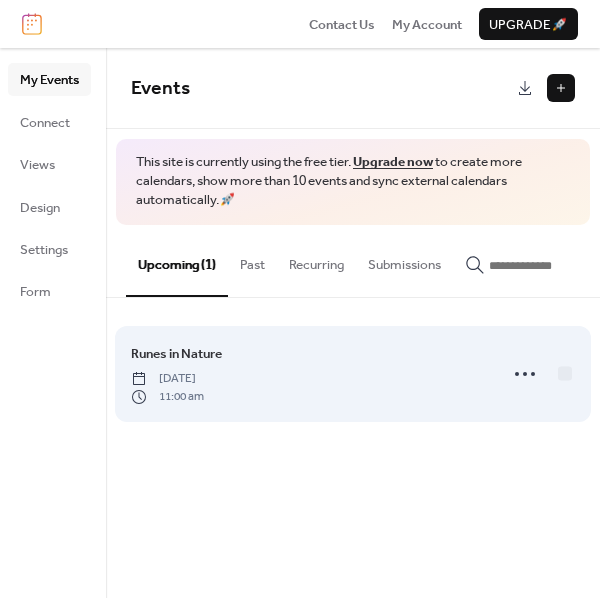 click on "Runes in Nature" at bounding box center (176, 354) 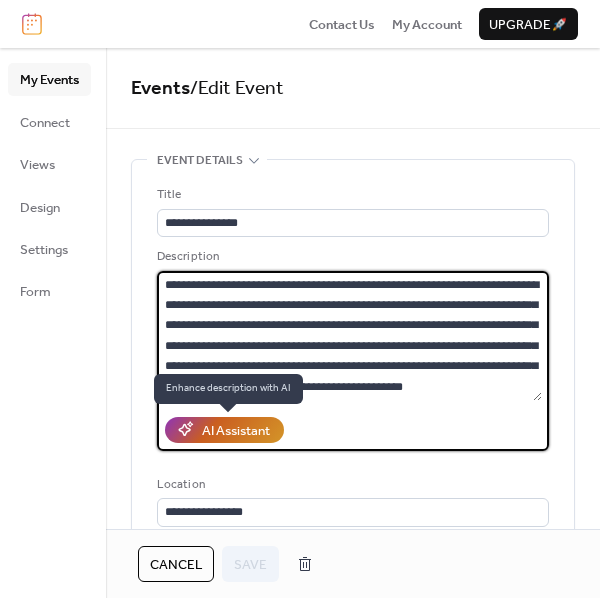 click on "AI Assistant" at bounding box center [236, 431] 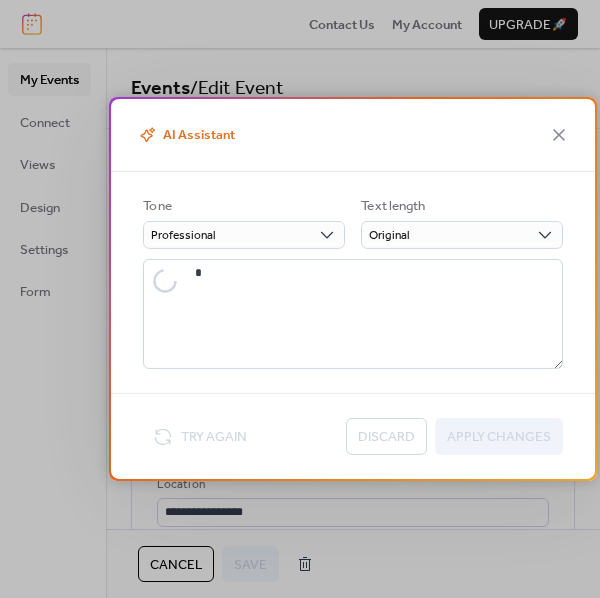 type on "**********" 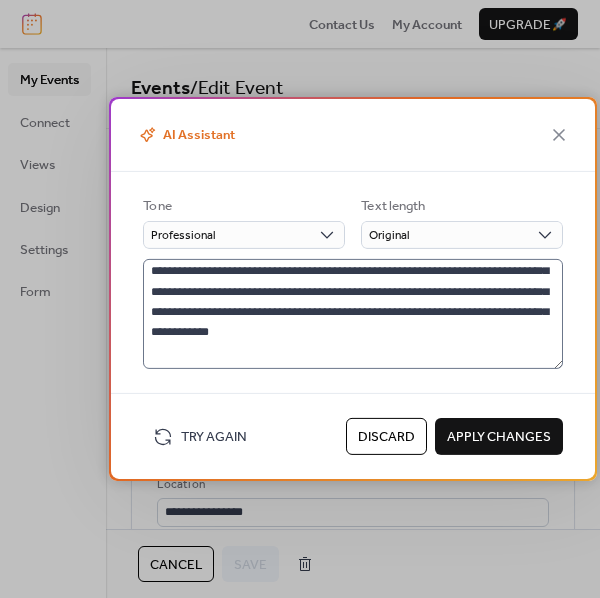 scroll, scrollTop: 48, scrollLeft: 0, axis: vertical 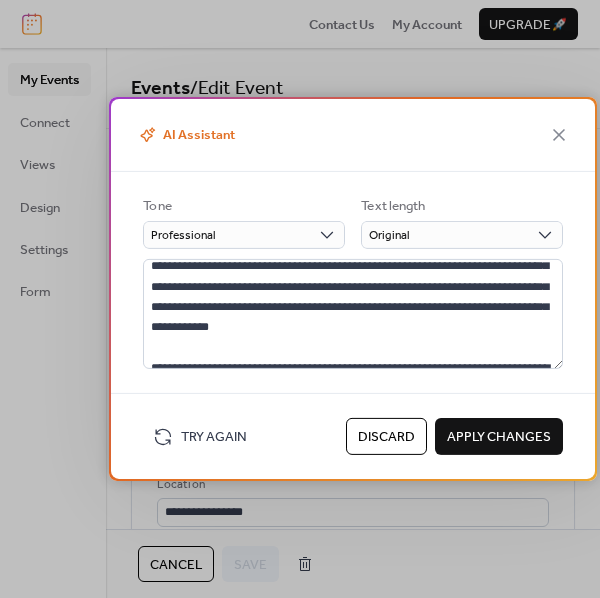 click on "Apply Changes" at bounding box center [499, 437] 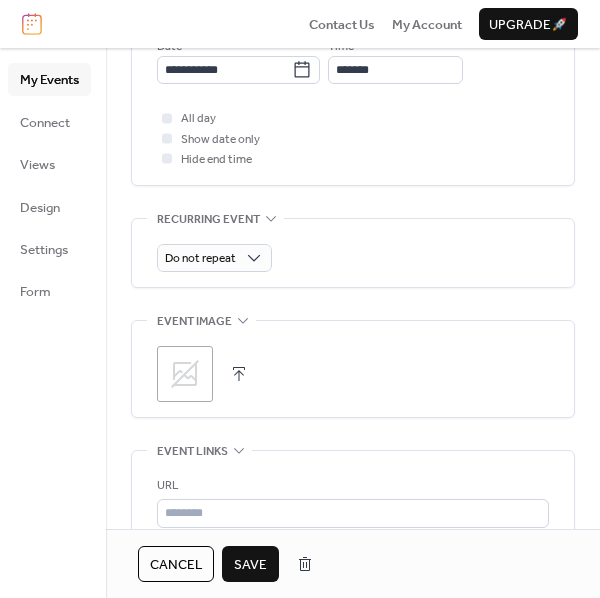 scroll, scrollTop: 1066, scrollLeft: 0, axis: vertical 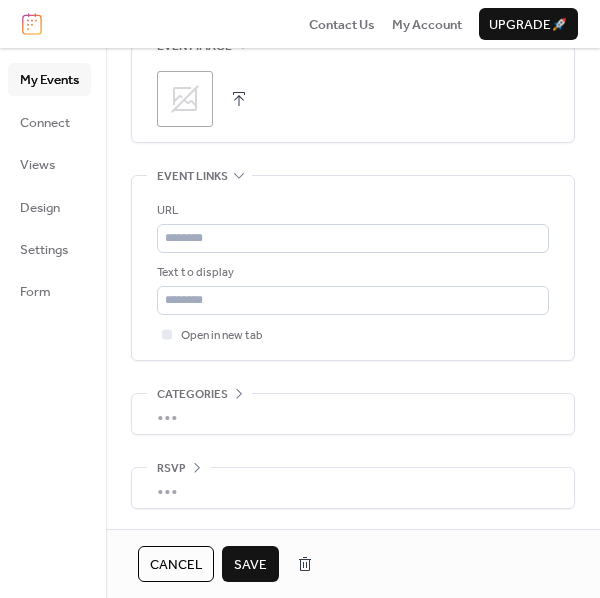 click on "•••" at bounding box center [353, 414] 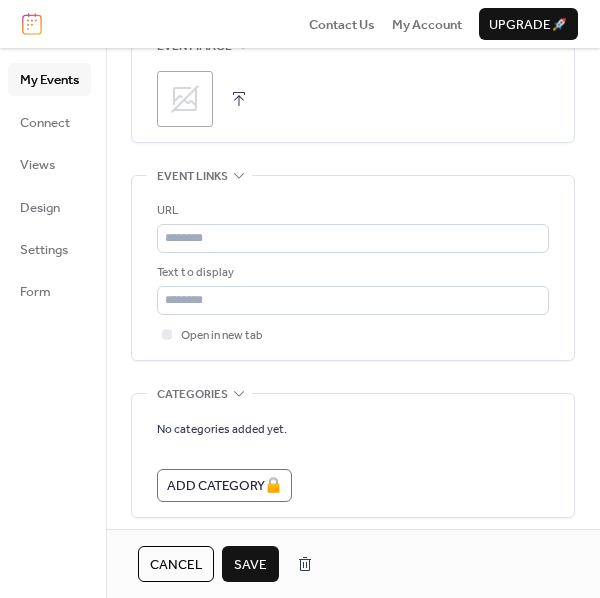click on "No categories added yet. Add Category  🔒" at bounding box center (353, 460) 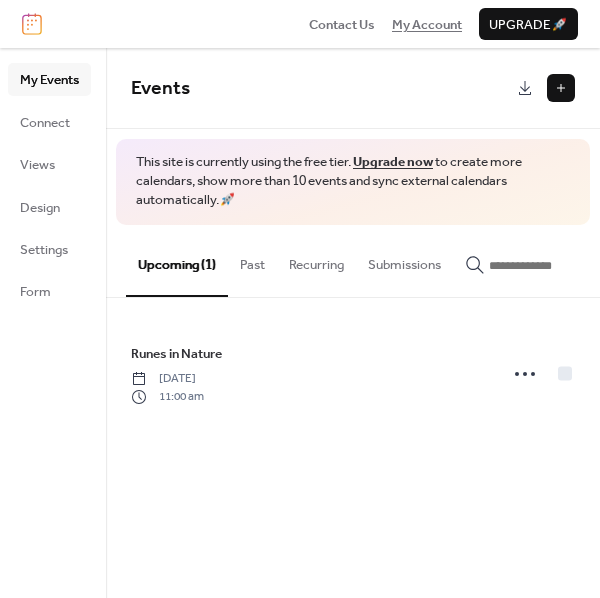 drag, startPoint x: 424, startPoint y: 14, endPoint x: 427, endPoint y: 30, distance: 16.27882 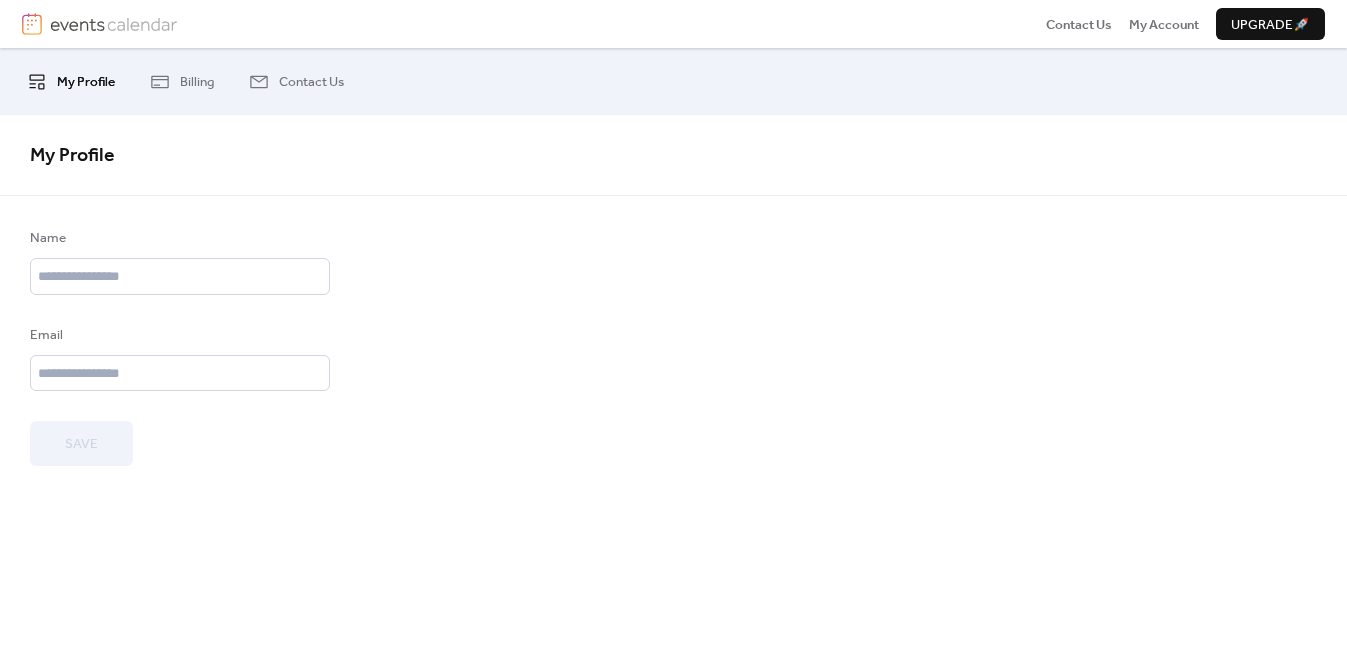 scroll, scrollTop: 0, scrollLeft: 0, axis: both 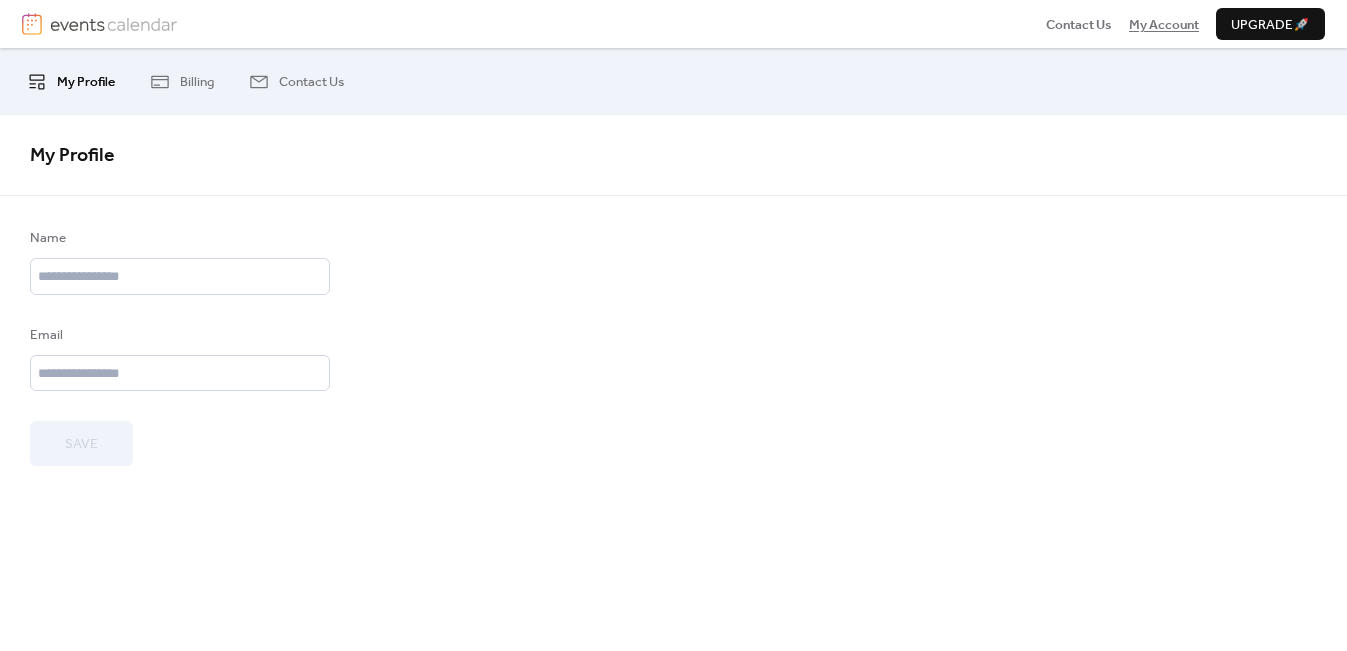 click on "My Account" at bounding box center (1164, 25) 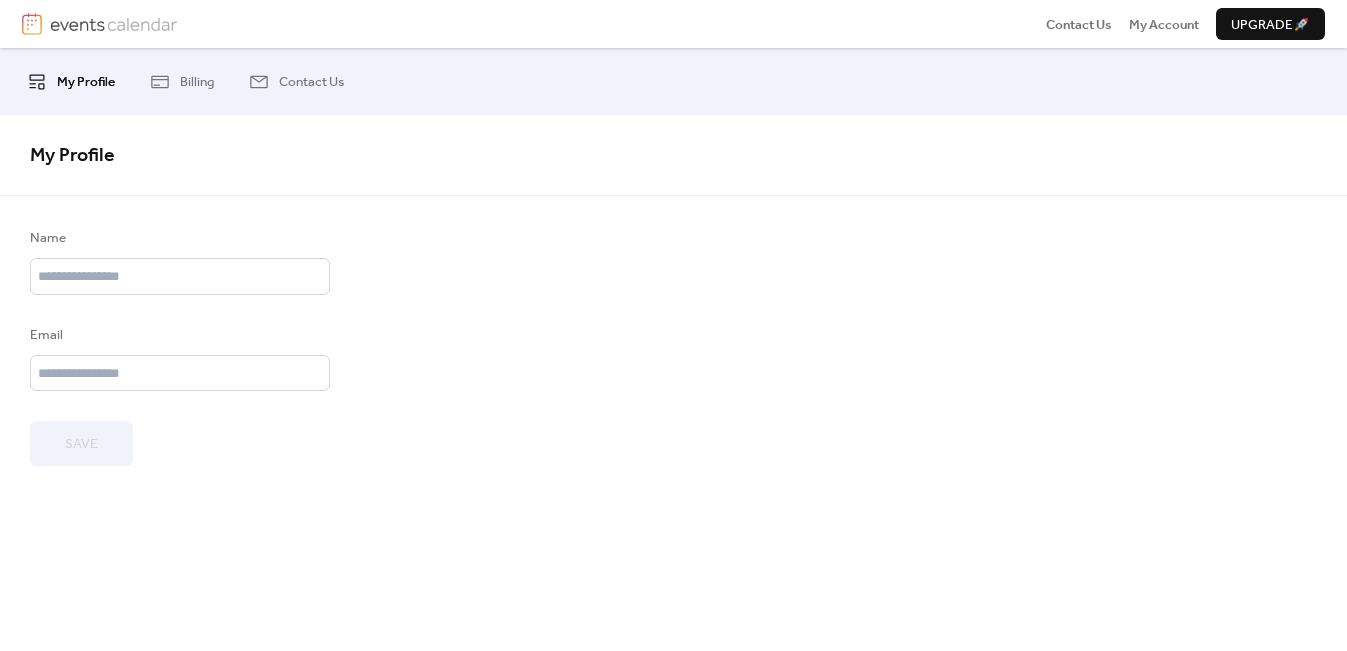 scroll, scrollTop: 0, scrollLeft: 0, axis: both 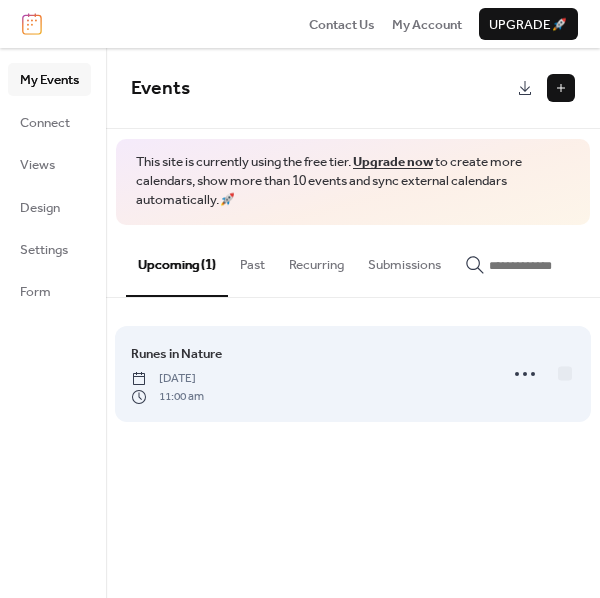 click on "Runes in Nature [DATE] 11:00 am" at bounding box center [308, 374] 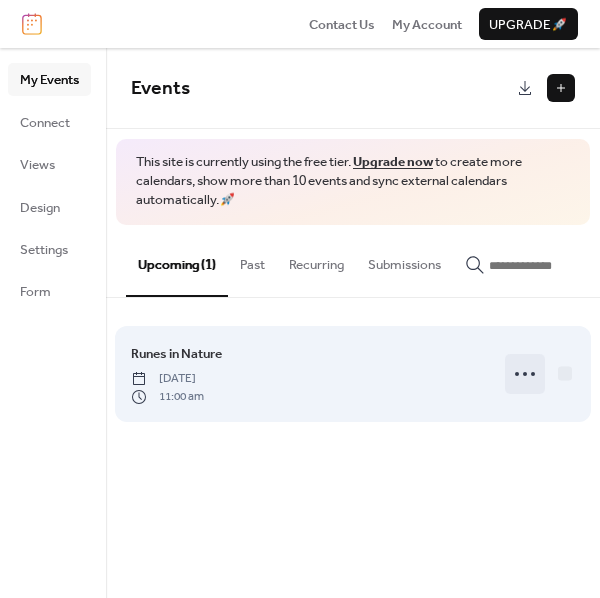 click 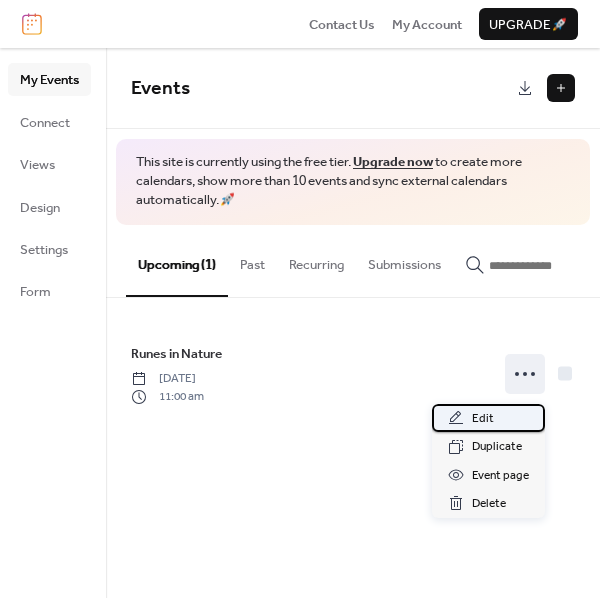 click on "Edit" at bounding box center [483, 419] 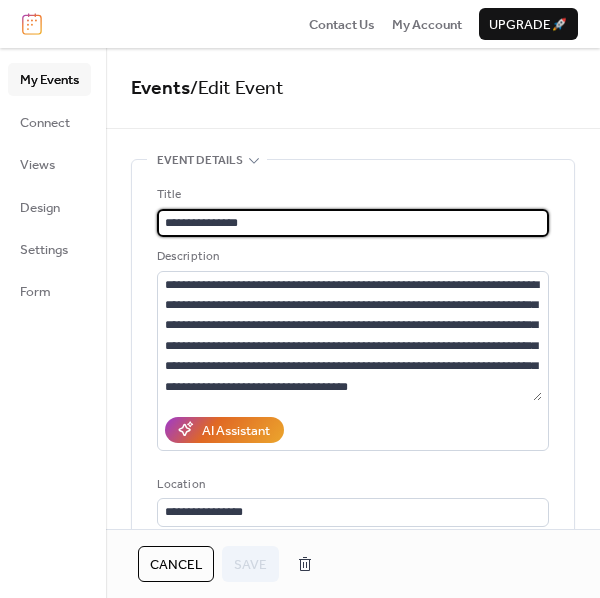 scroll, scrollTop: 81, scrollLeft: 0, axis: vertical 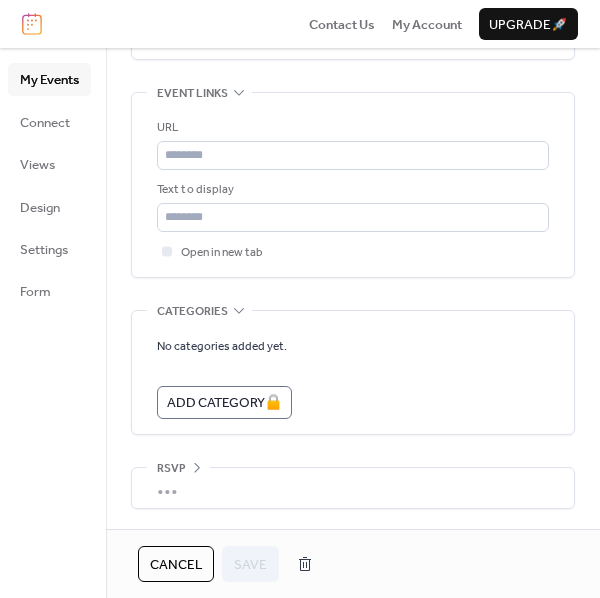 click on "•••" at bounding box center [353, 488] 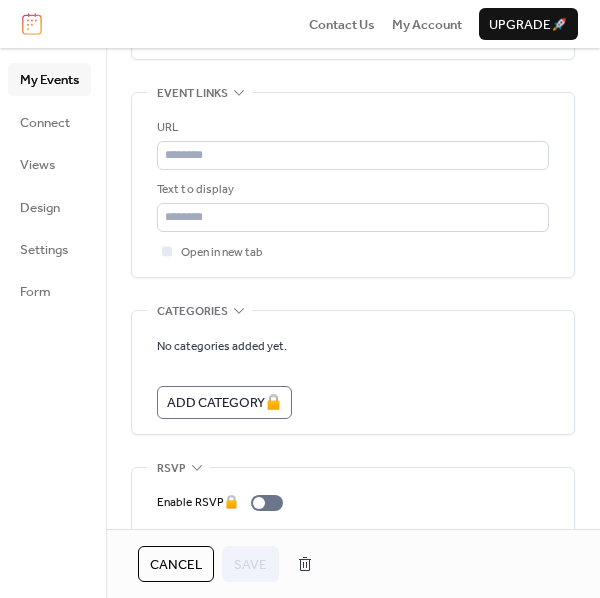 scroll, scrollTop: 1149, scrollLeft: 0, axis: vertical 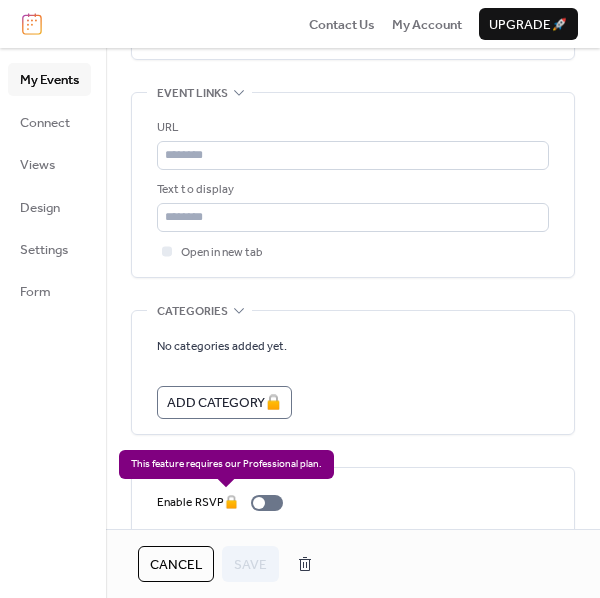 click on "Enable RSVP  🔒" at bounding box center (224, 503) 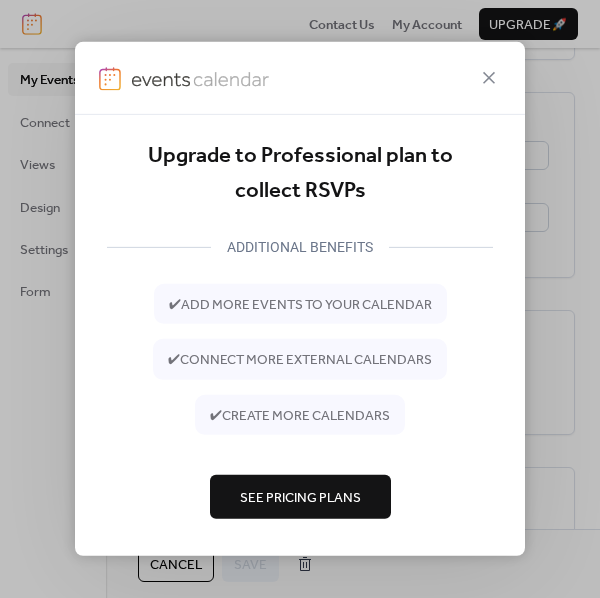 click on "See Pricing Plans" at bounding box center [300, 498] 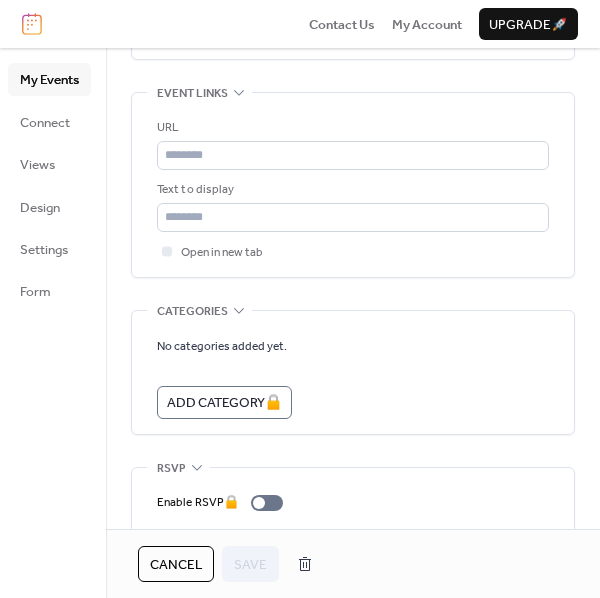 scroll, scrollTop: 1214, scrollLeft: 0, axis: vertical 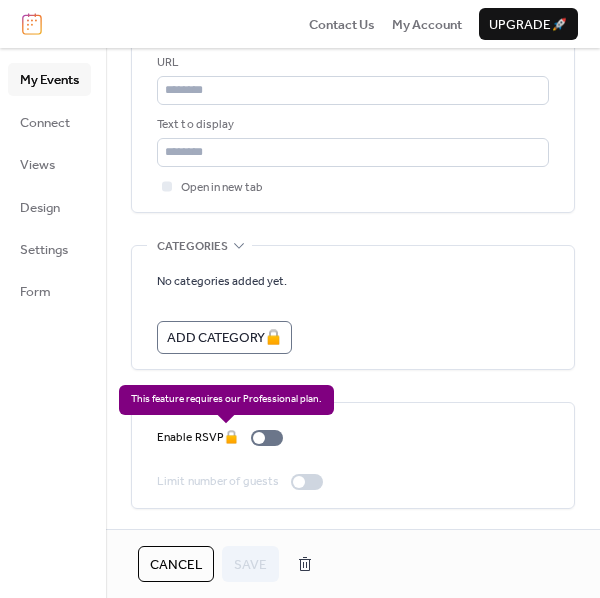 drag, startPoint x: 270, startPoint y: 436, endPoint x: 272, endPoint y: 446, distance: 10.198039 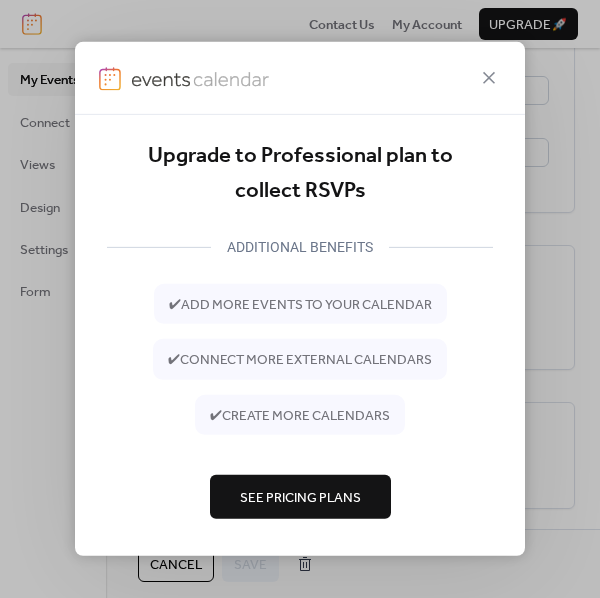 click on "See Pricing Plans" at bounding box center [300, 498] 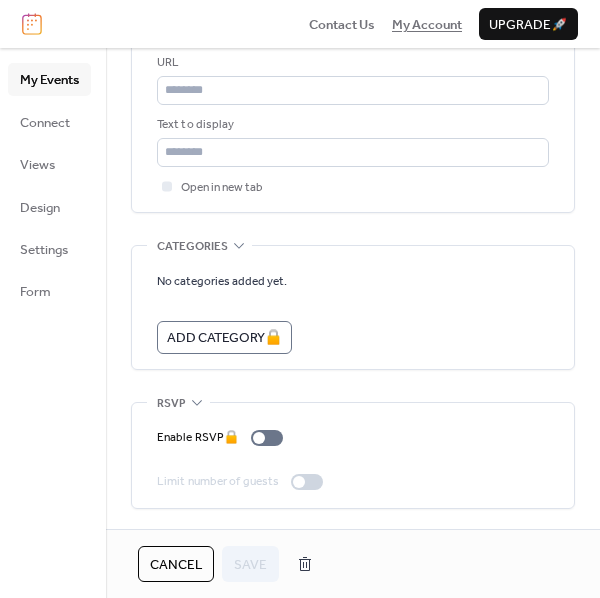 click on "My Account" at bounding box center (427, 25) 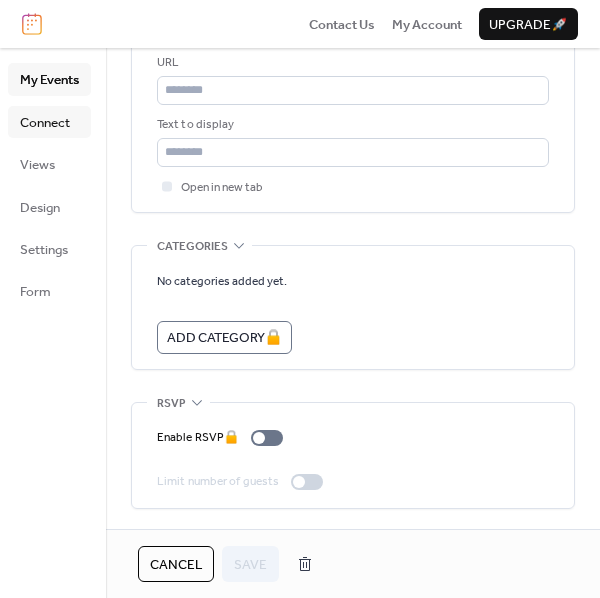 click on "Connect" at bounding box center (45, 123) 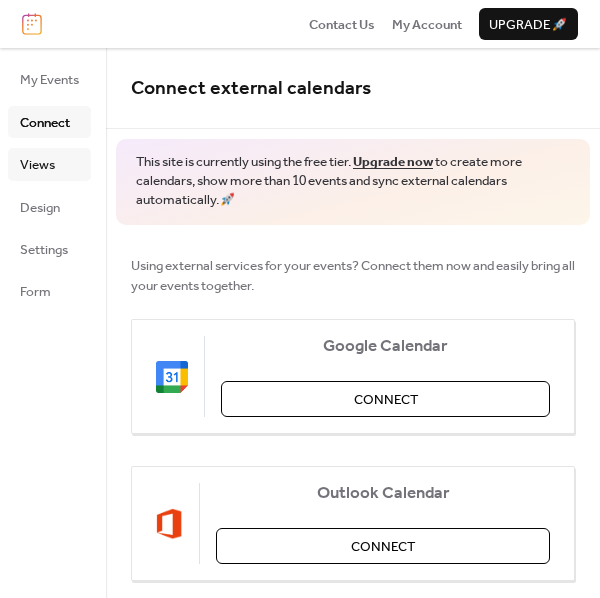 click on "Views" at bounding box center [37, 165] 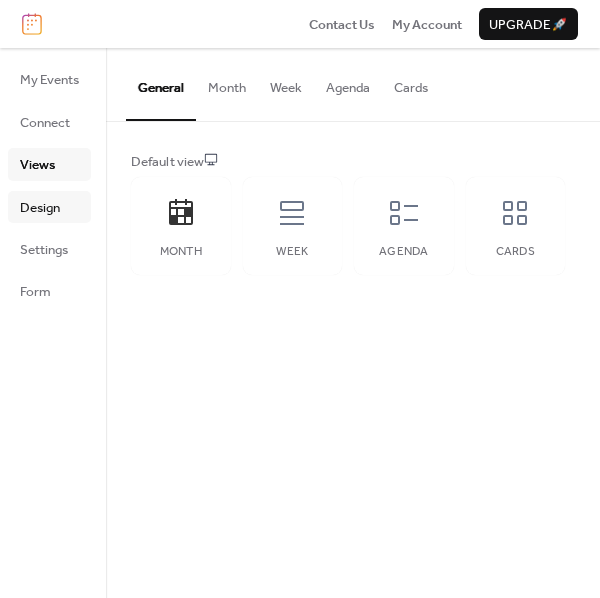 click on "Design" at bounding box center [40, 208] 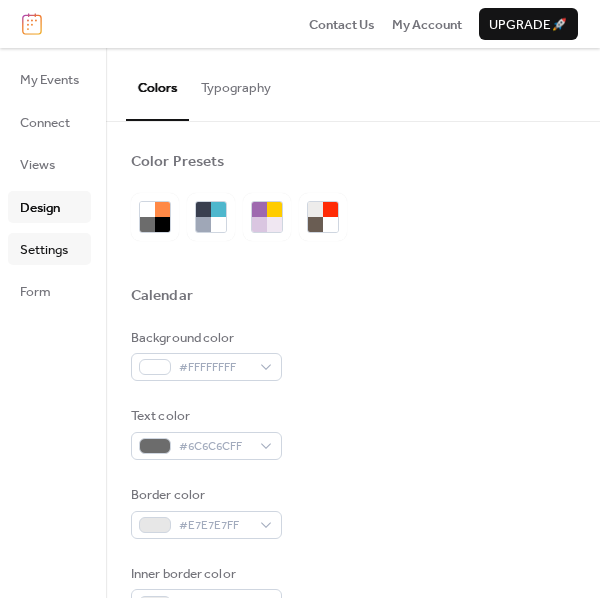 click on "Settings" at bounding box center [44, 250] 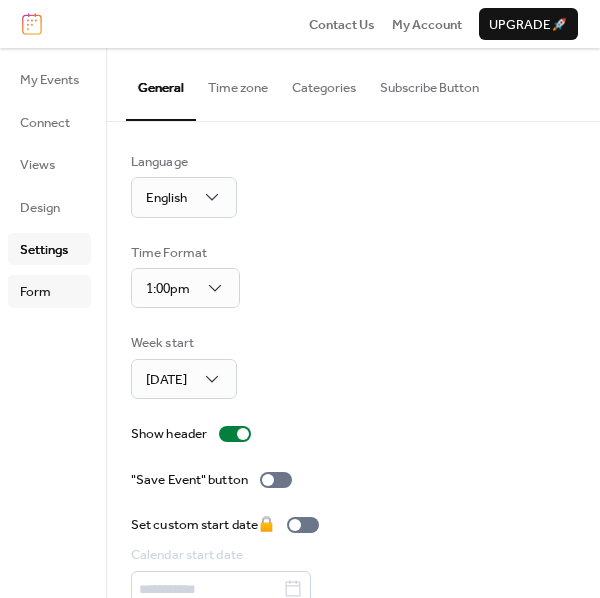 click on "Form" at bounding box center (35, 292) 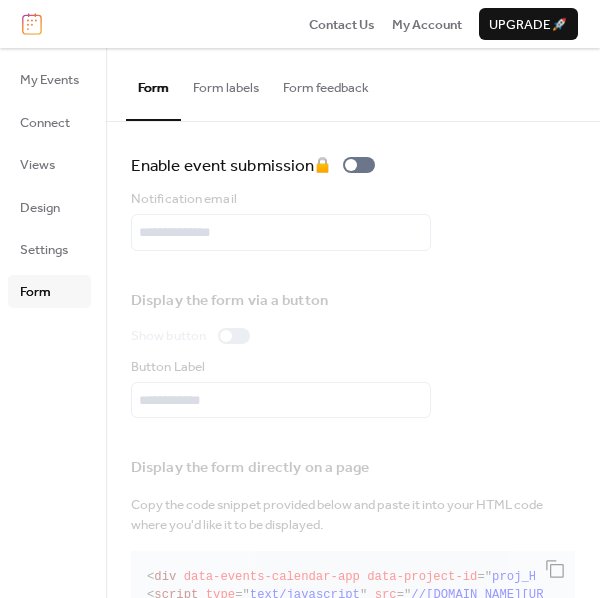 click on "Enable event submission  🔒" at bounding box center [353, 165] 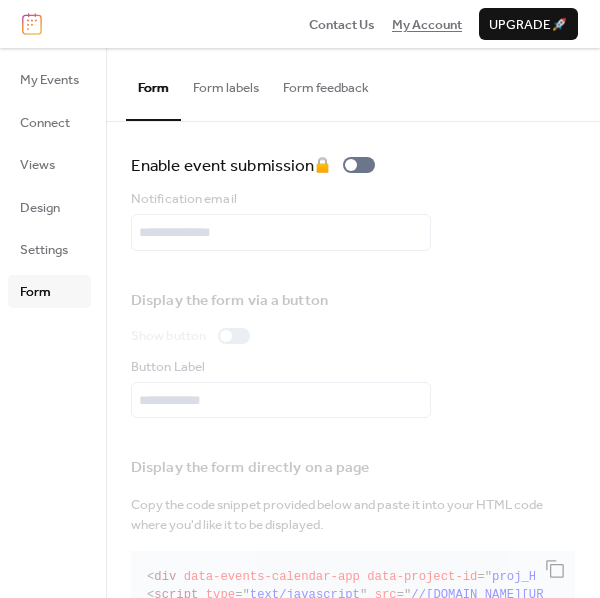 click on "My Account" at bounding box center (427, 25) 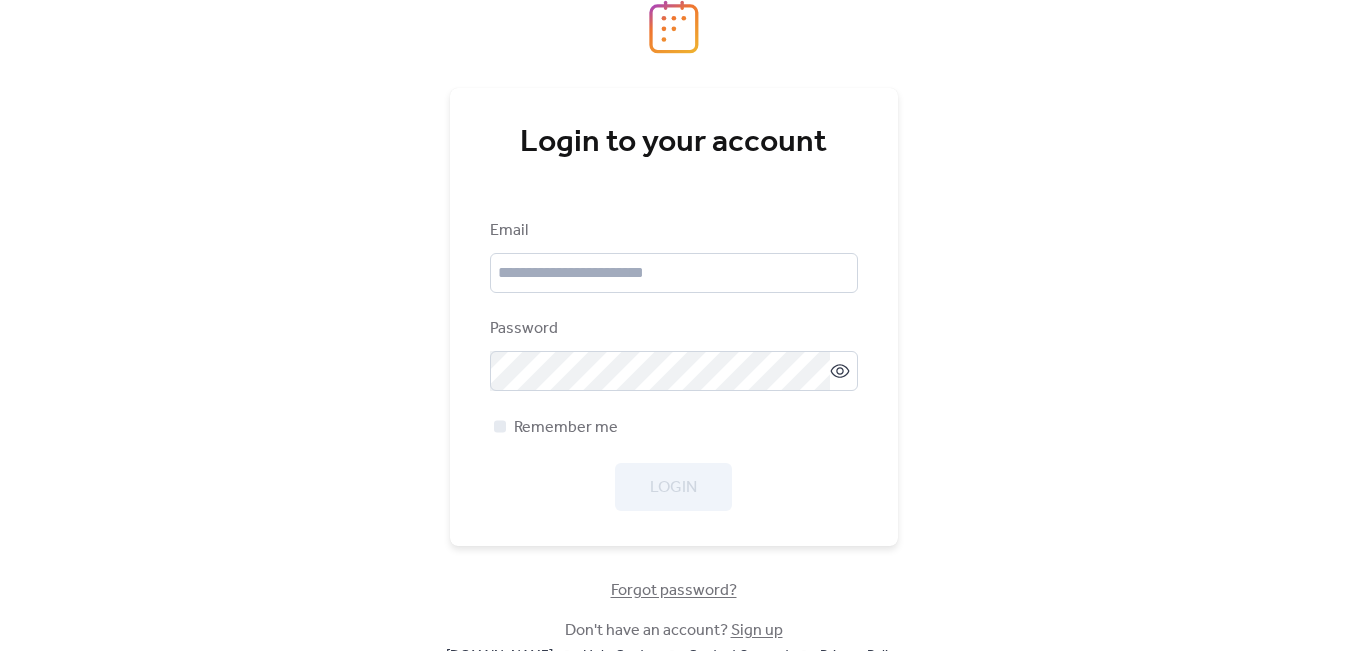 scroll, scrollTop: 0, scrollLeft: 0, axis: both 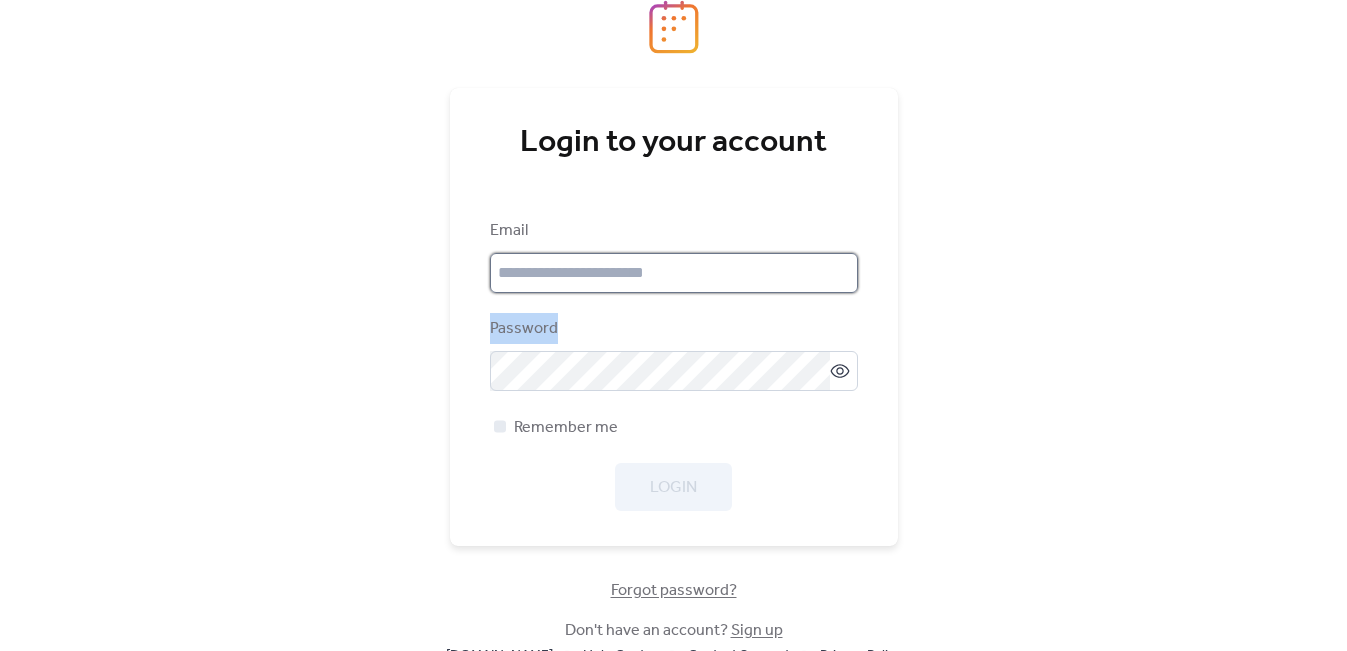click at bounding box center (674, 273) 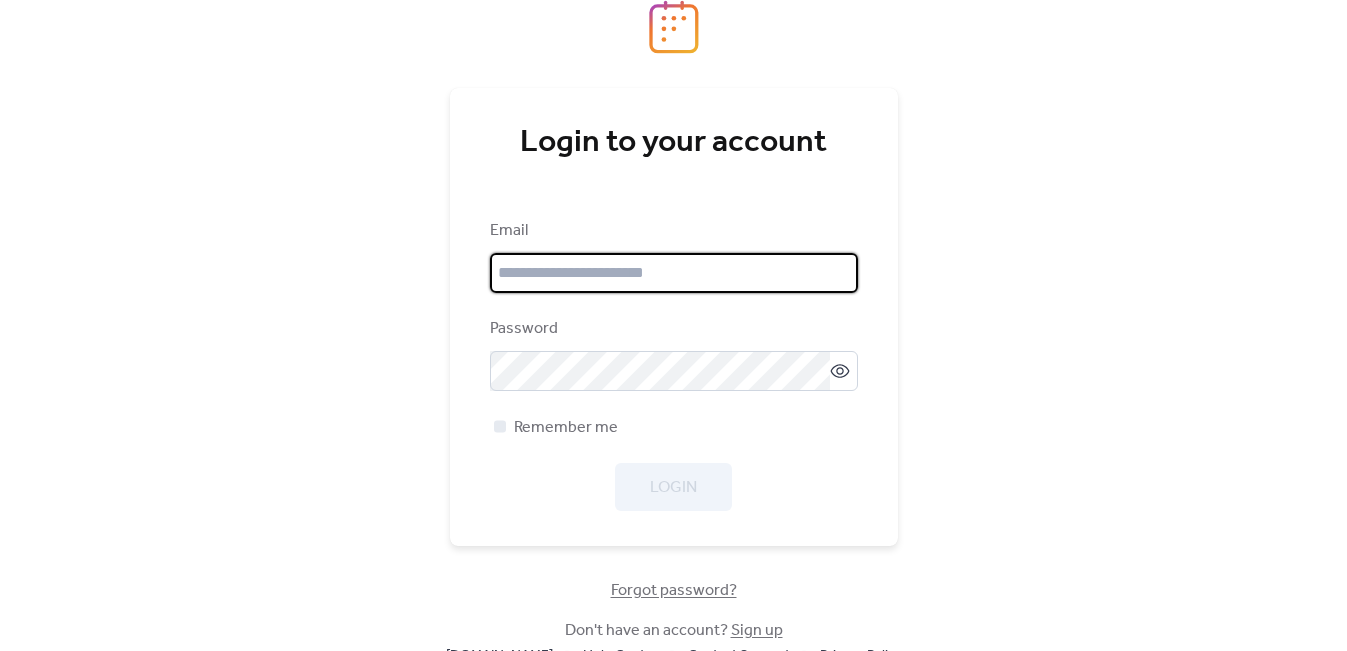 type on "**********" 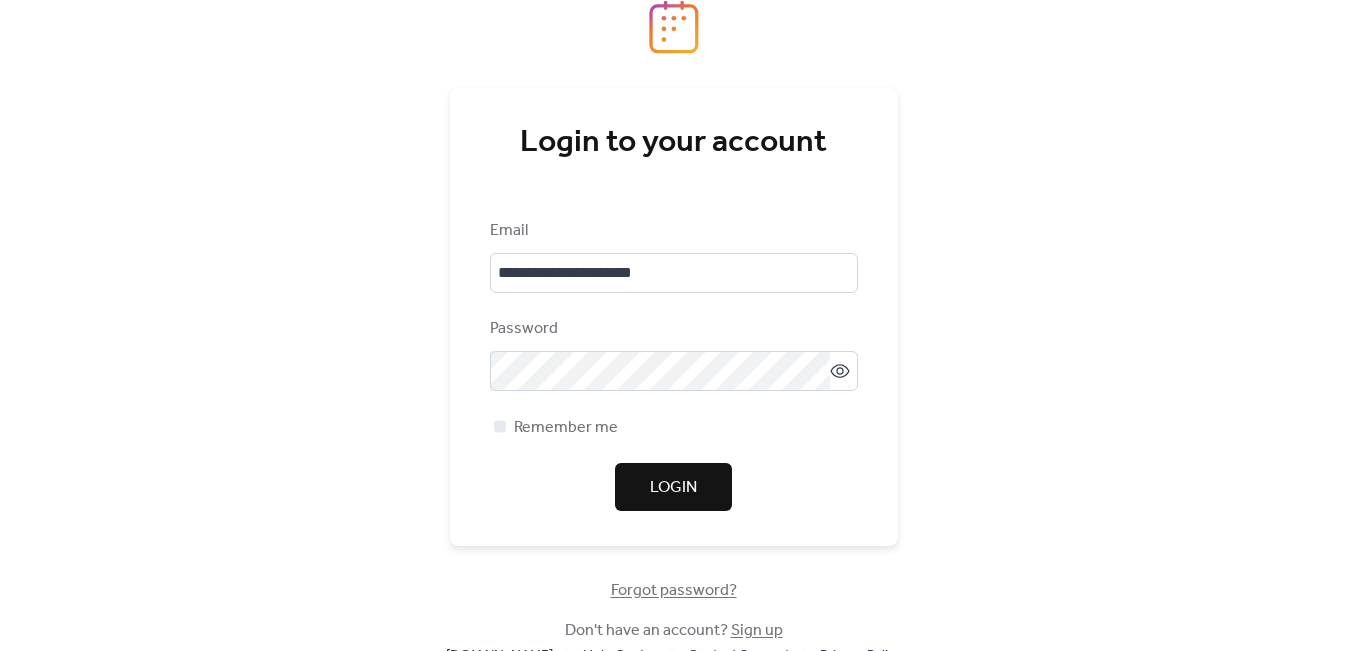 click on "Sign up" at bounding box center [757, 630] 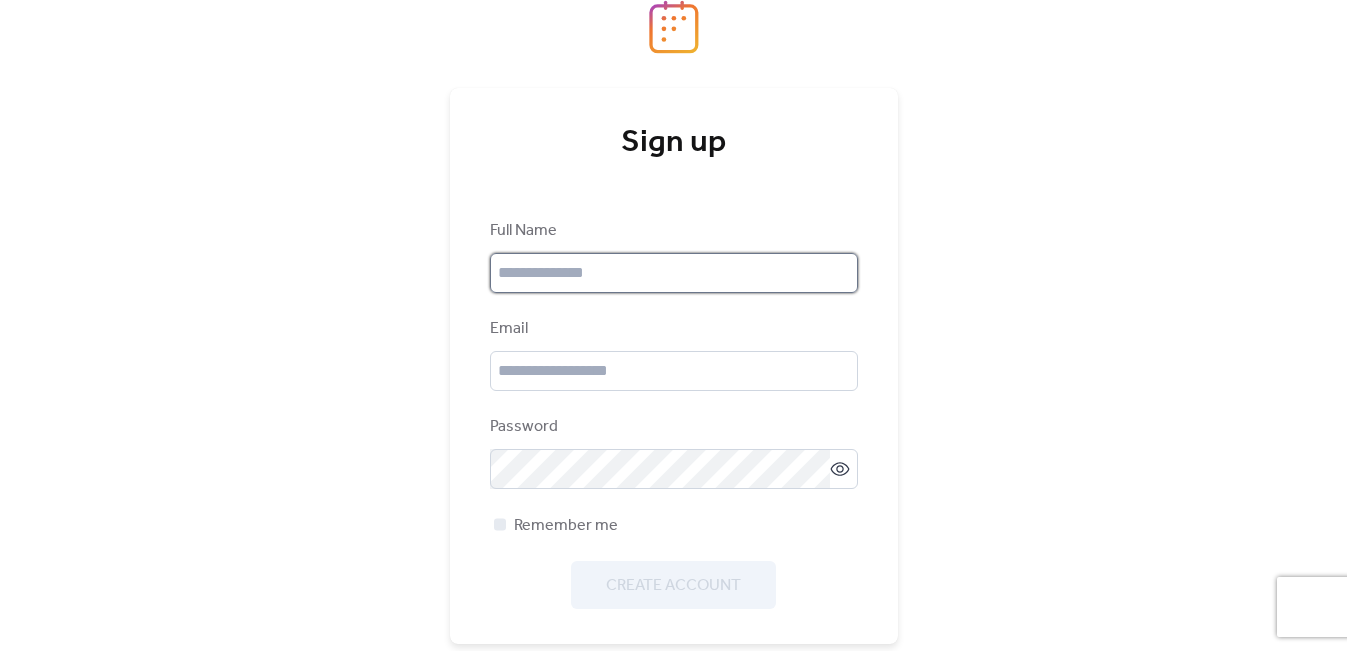 click at bounding box center [674, 273] 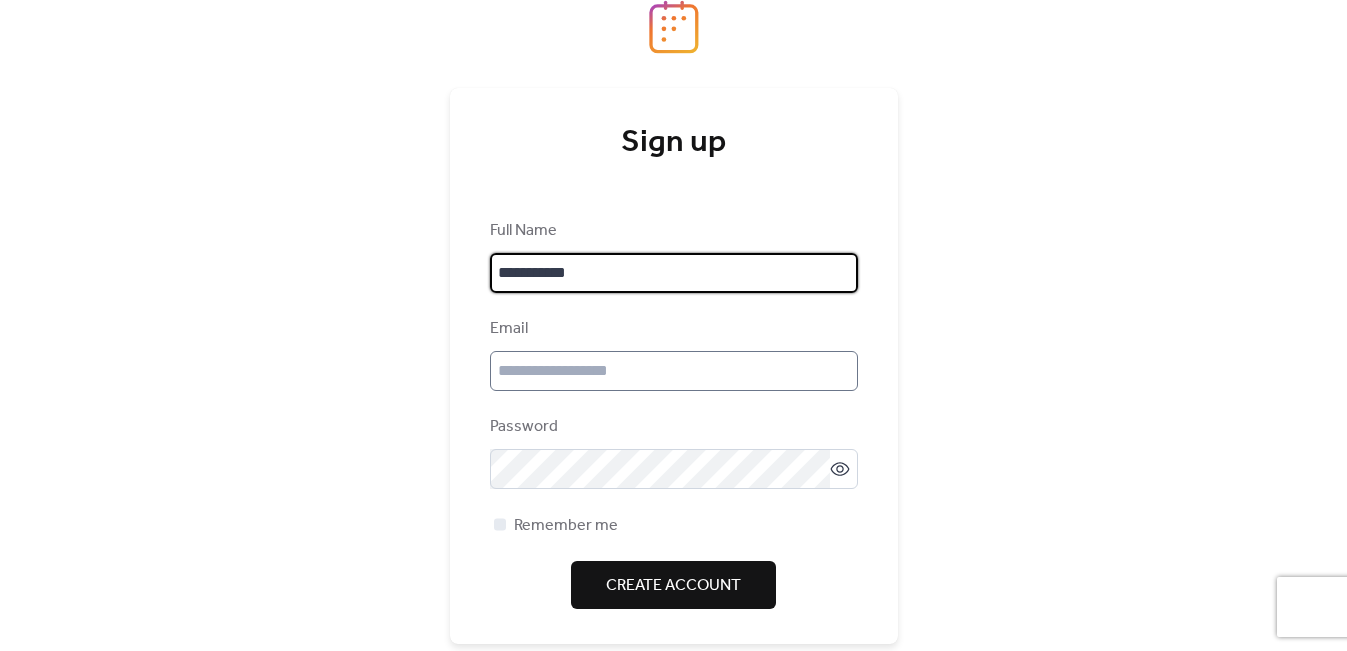 type on "**********" 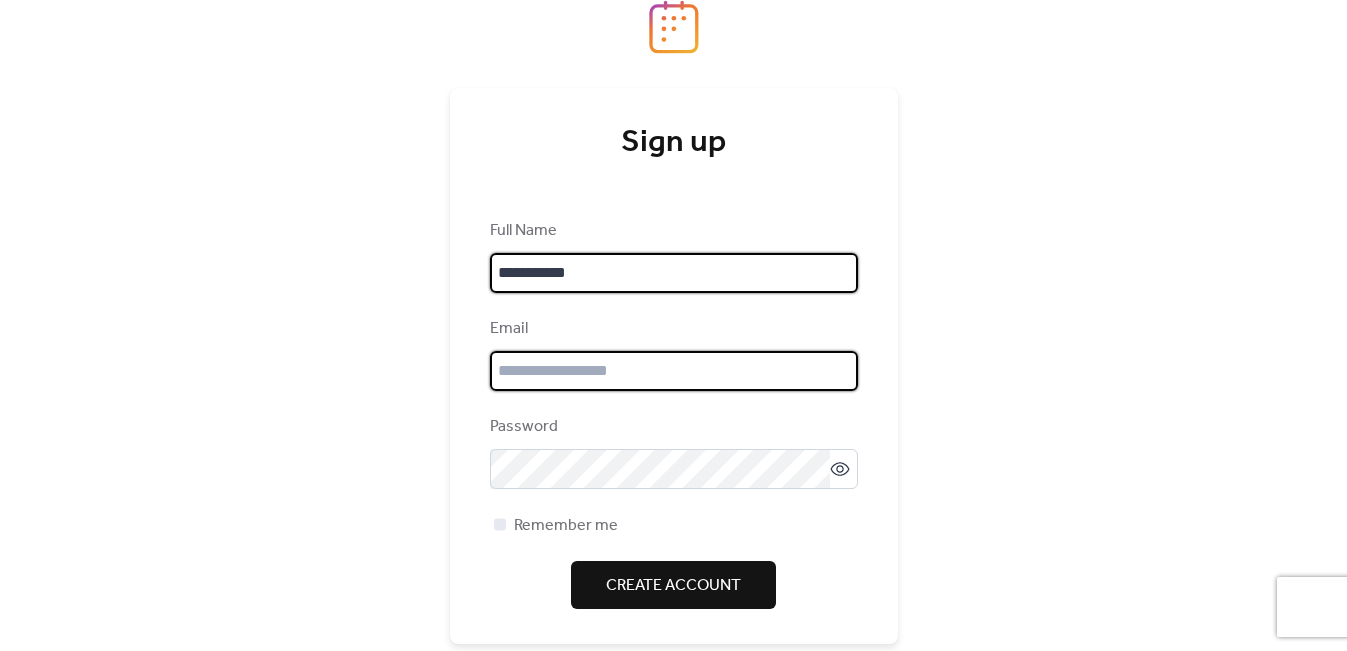 drag, startPoint x: 552, startPoint y: 383, endPoint x: 564, endPoint y: 348, distance: 37 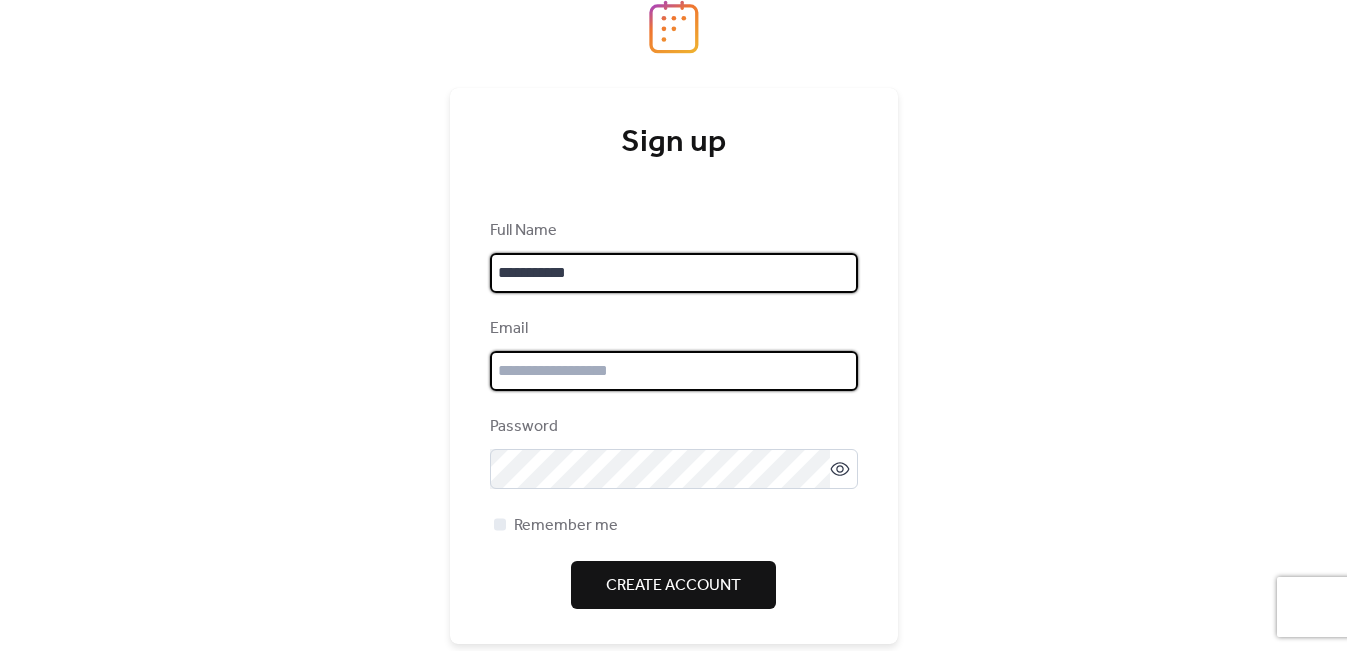 click at bounding box center (674, 371) 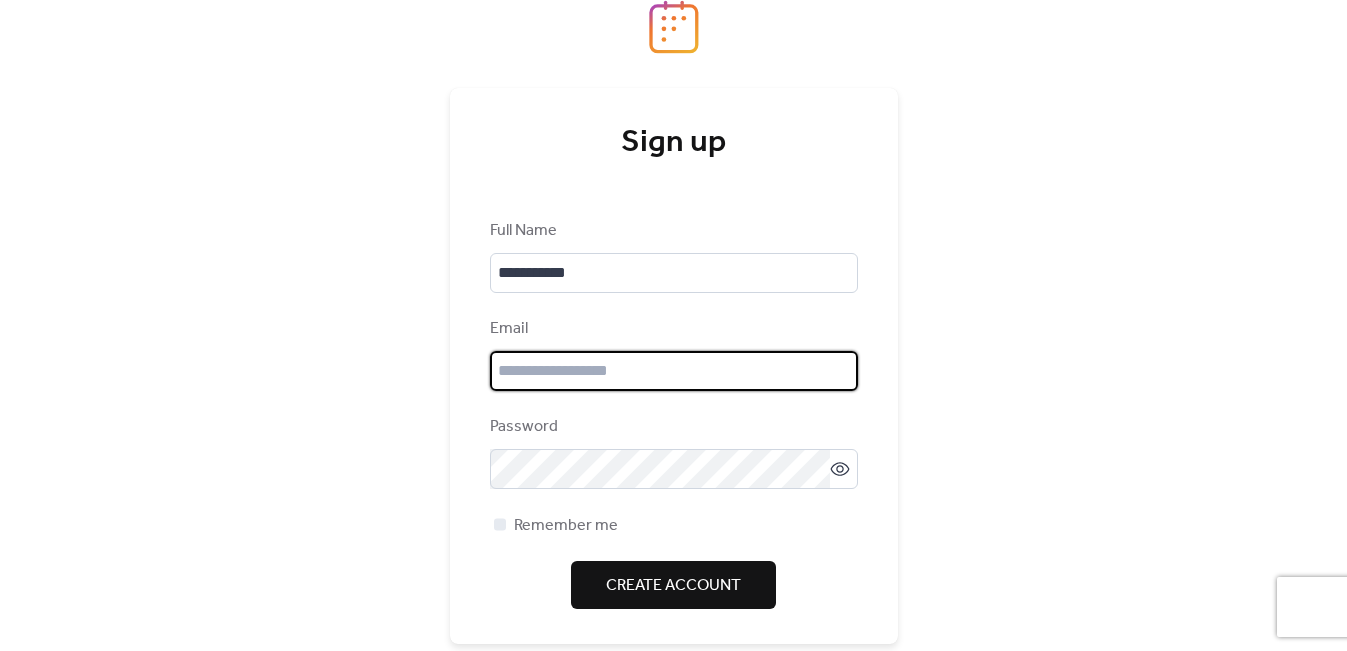 type on "**********" 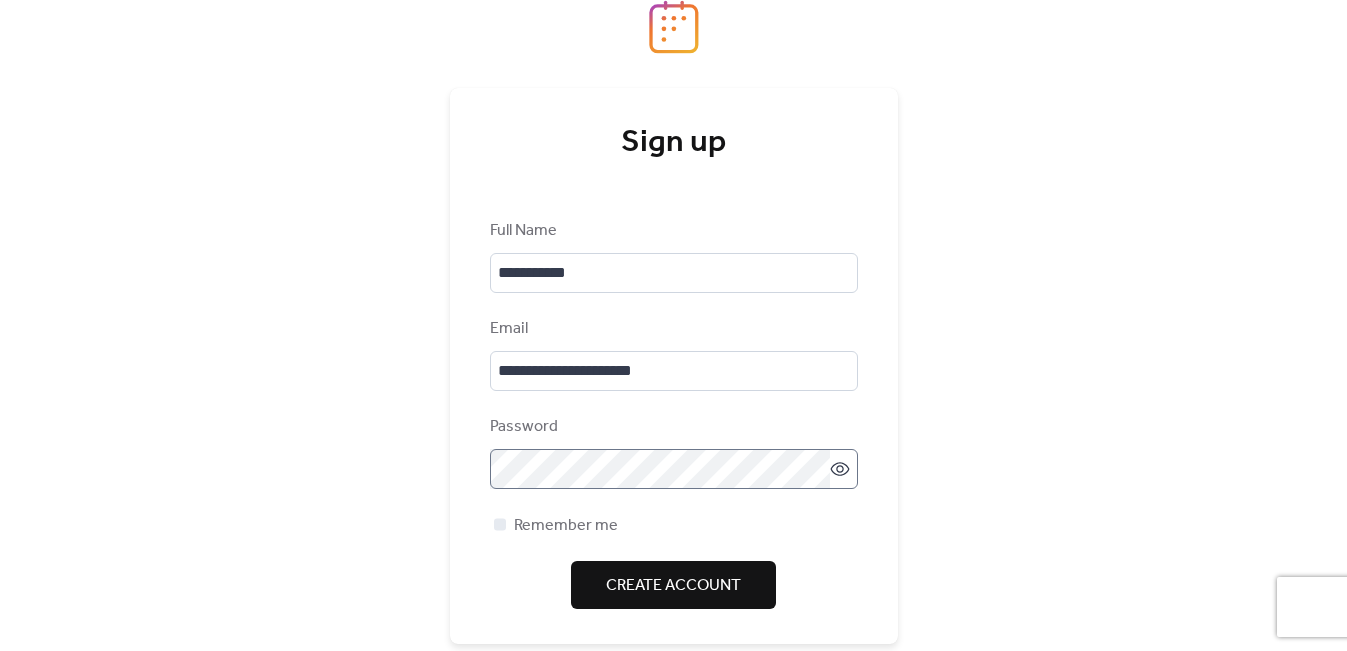 click at bounding box center [674, 469] 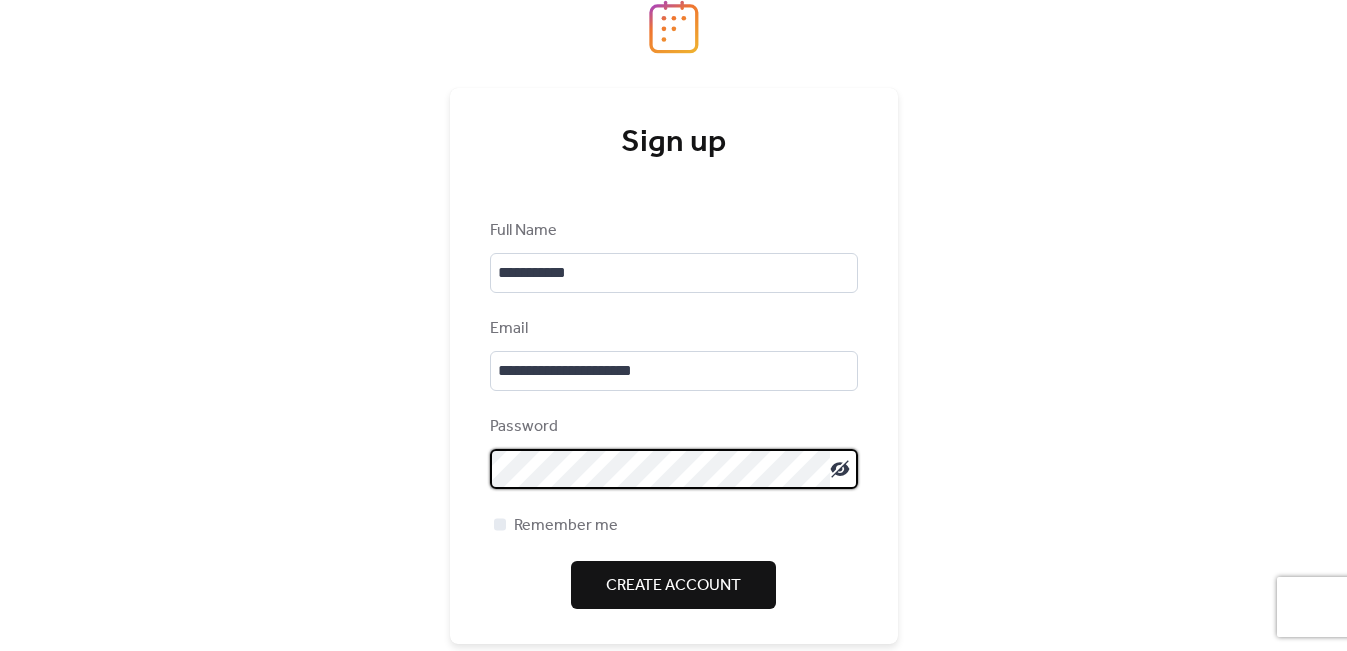 scroll, scrollTop: 0, scrollLeft: 0, axis: both 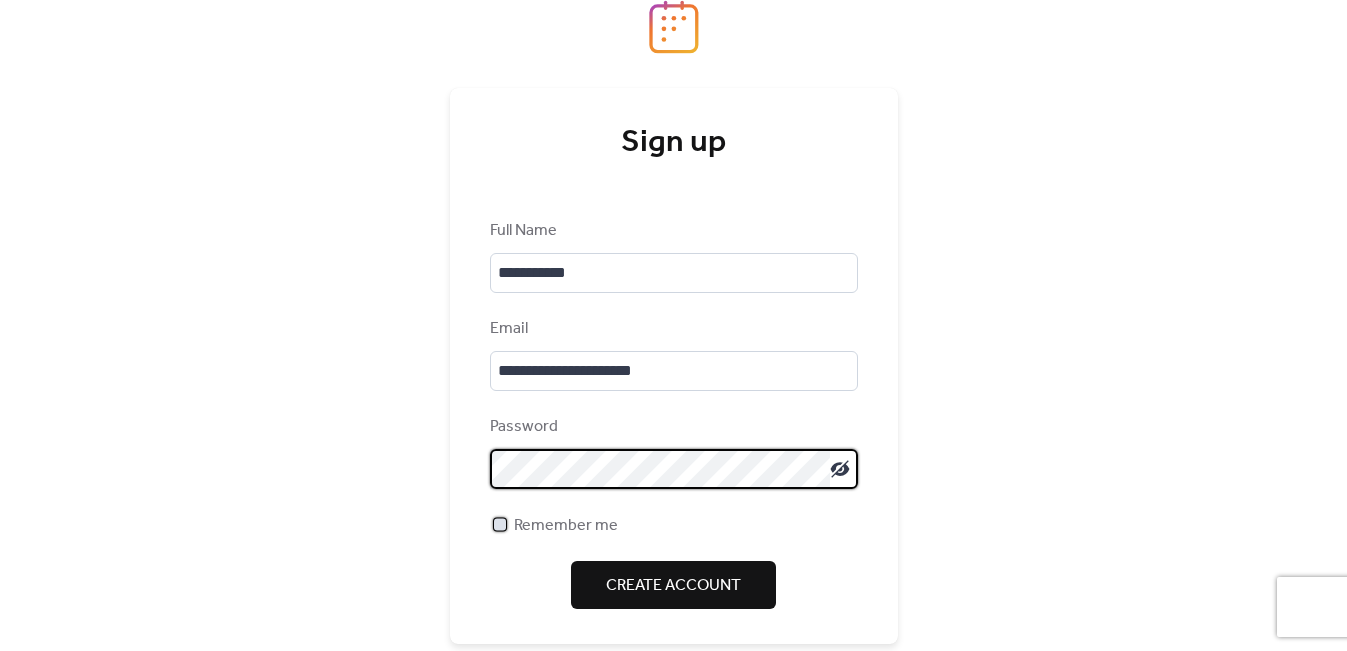 click at bounding box center [500, 524] 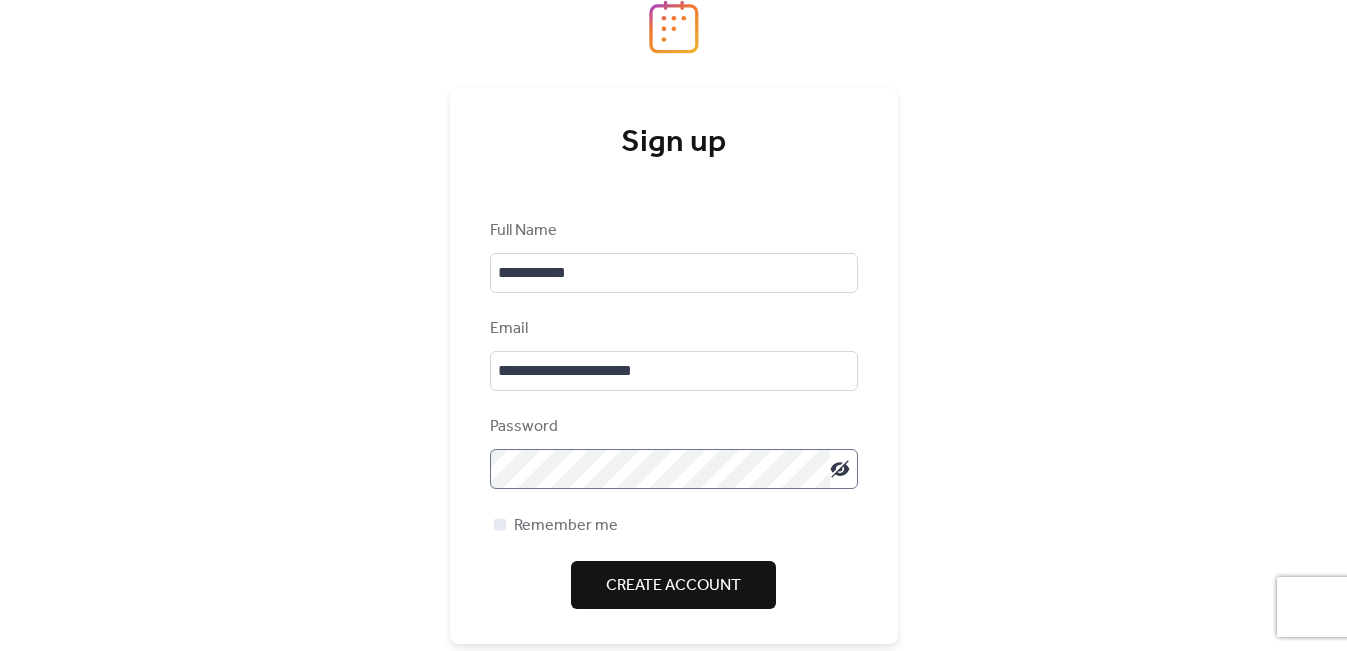 click on "Create Account" at bounding box center (673, 586) 